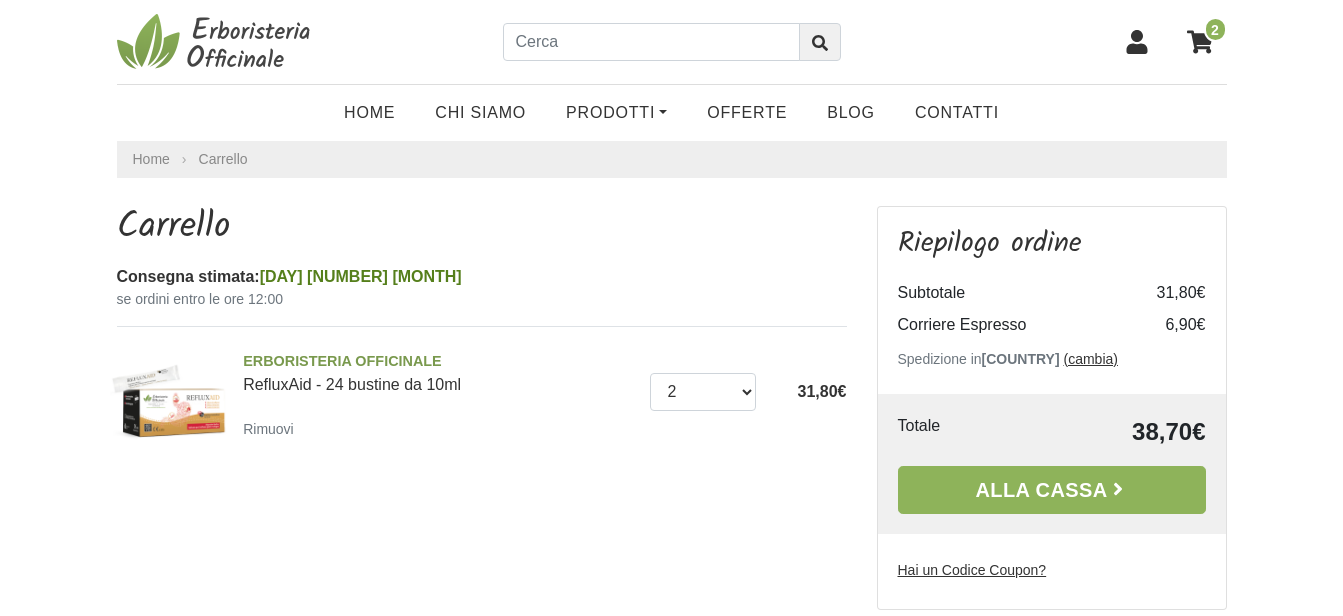 scroll, scrollTop: 0, scrollLeft: 0, axis: both 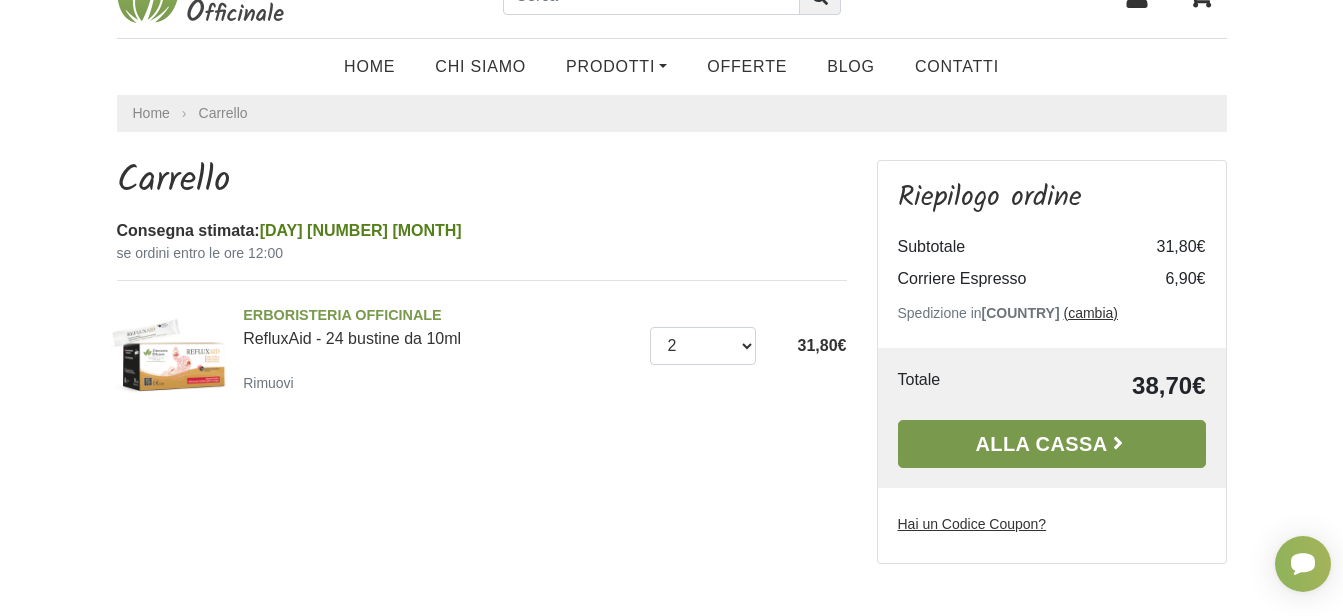 click on "Alla Cassa" at bounding box center (1052, 444) 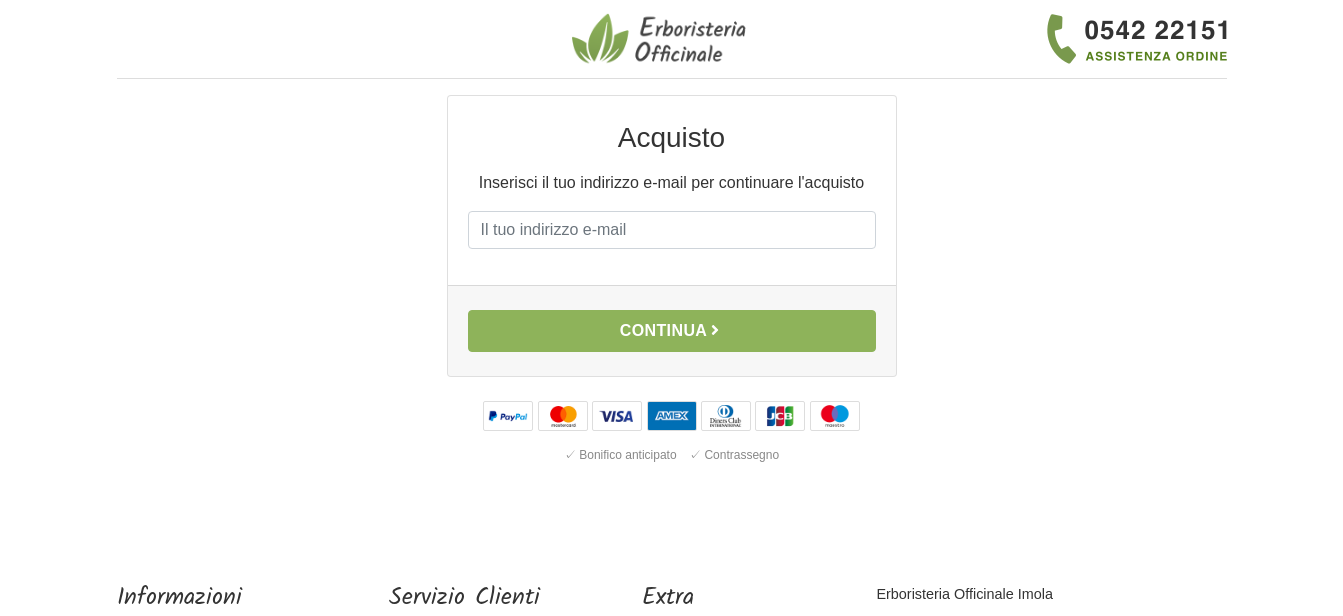 scroll, scrollTop: 0, scrollLeft: 0, axis: both 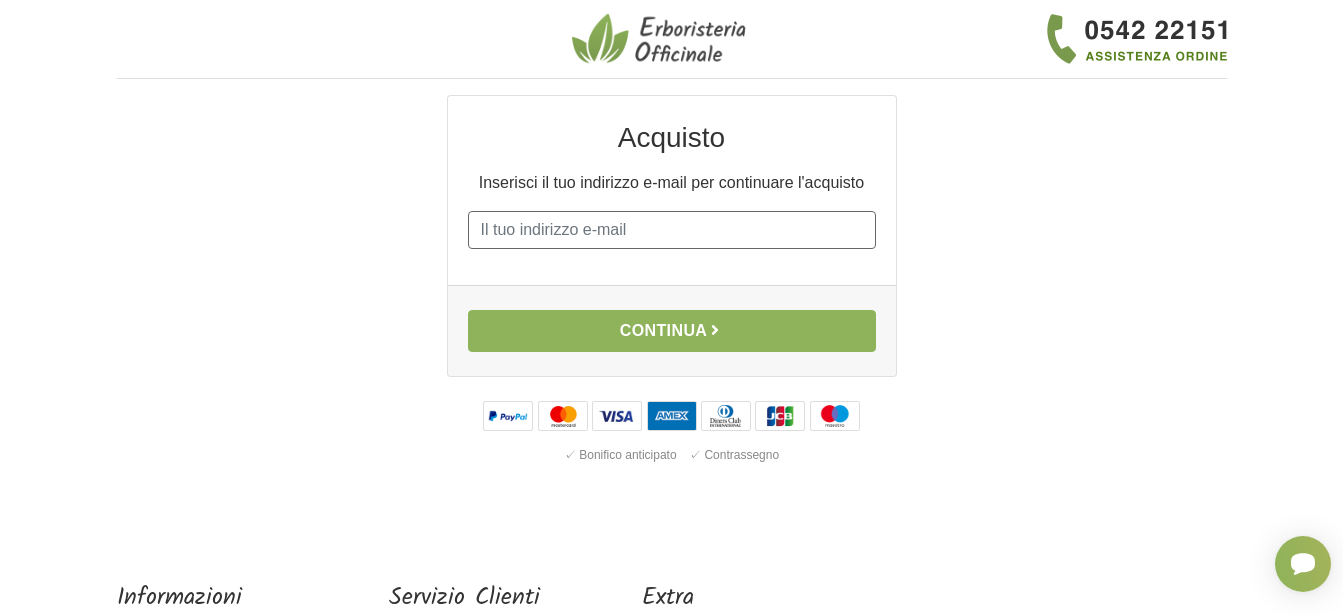 click on "E-mail" at bounding box center [672, 230] 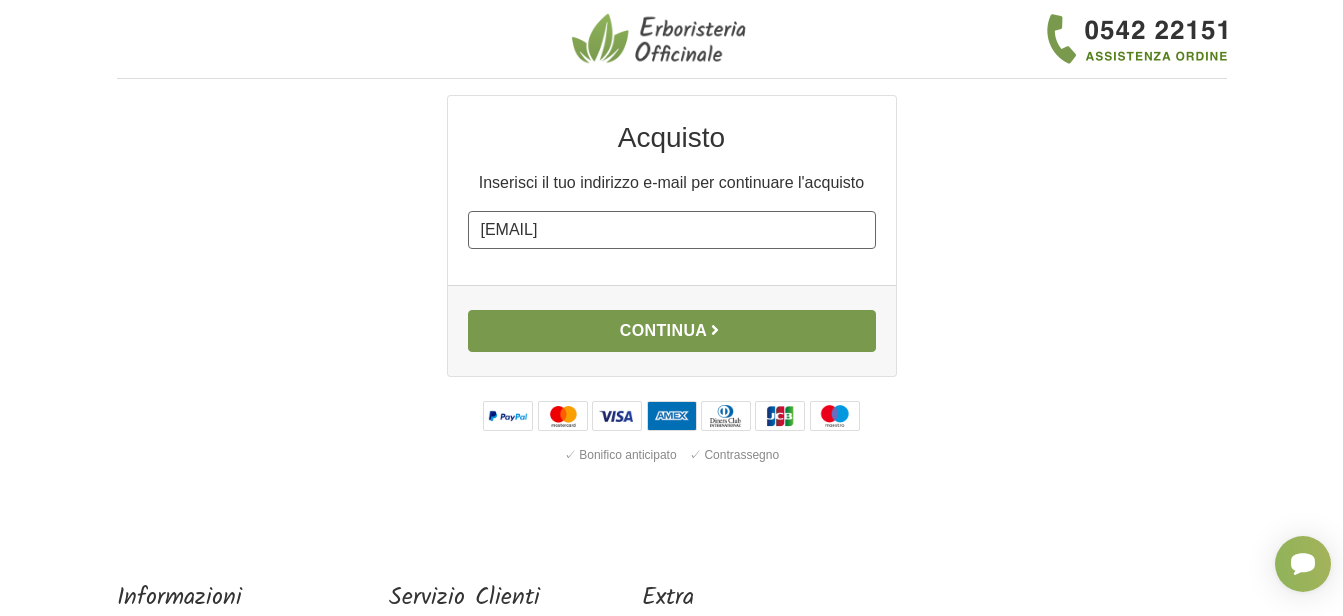 type on "andreapeviani@gmail.com" 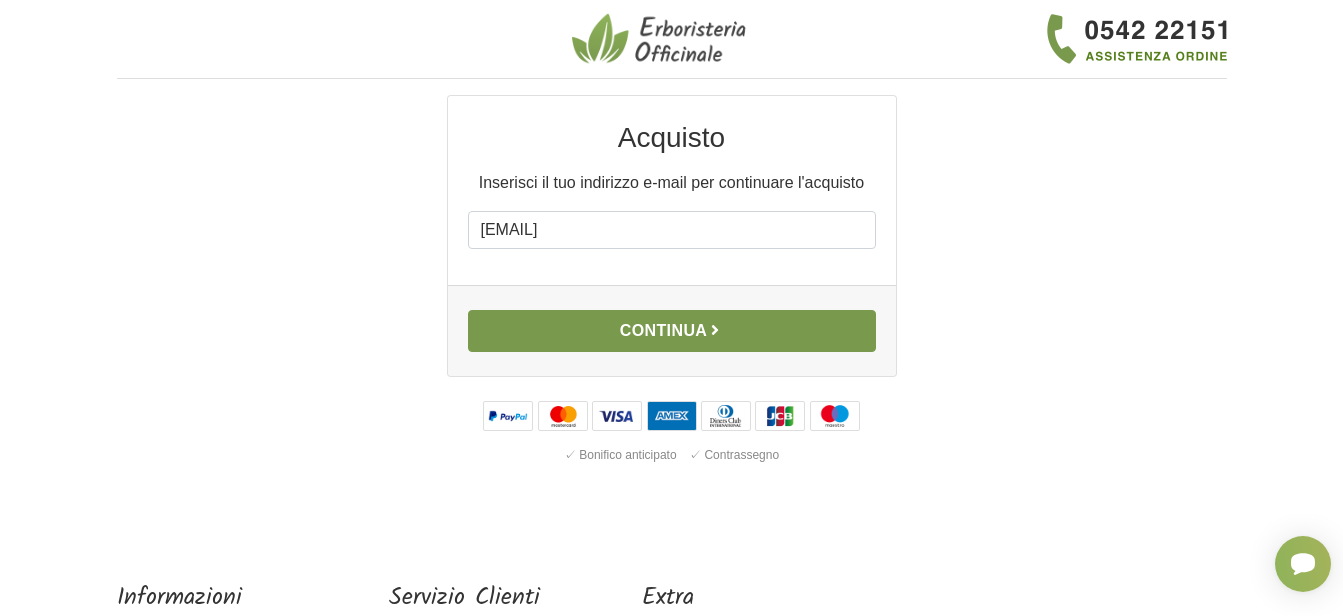 click on "Continua" at bounding box center (672, 331) 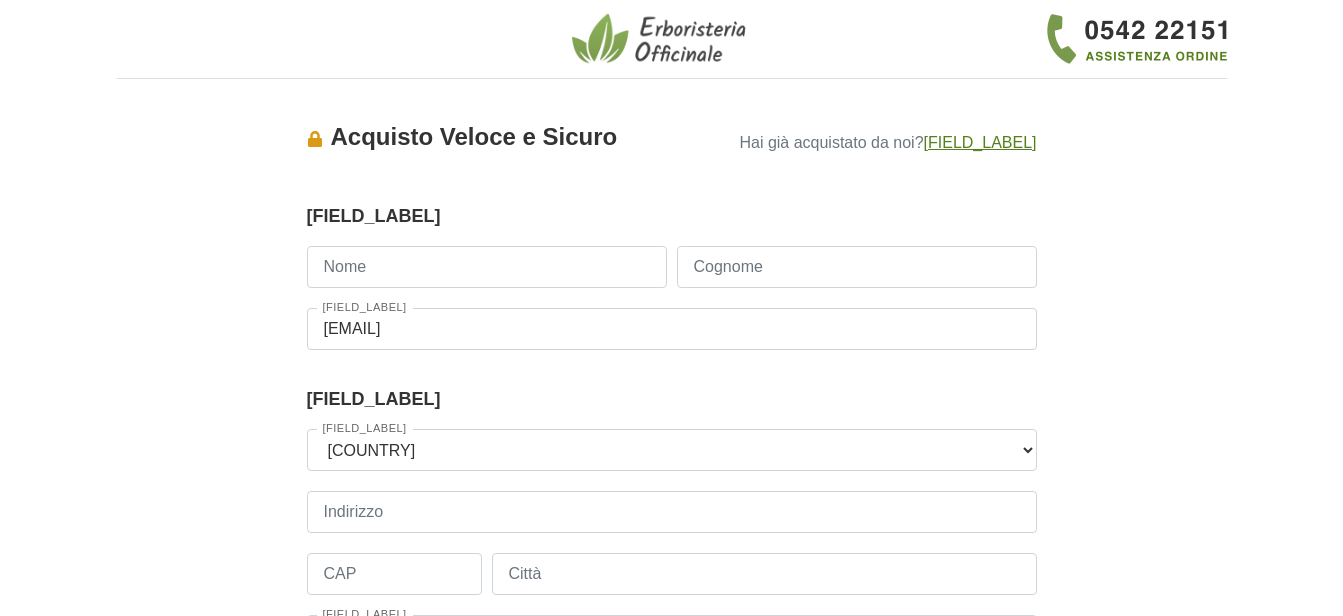 scroll, scrollTop: 0, scrollLeft: 0, axis: both 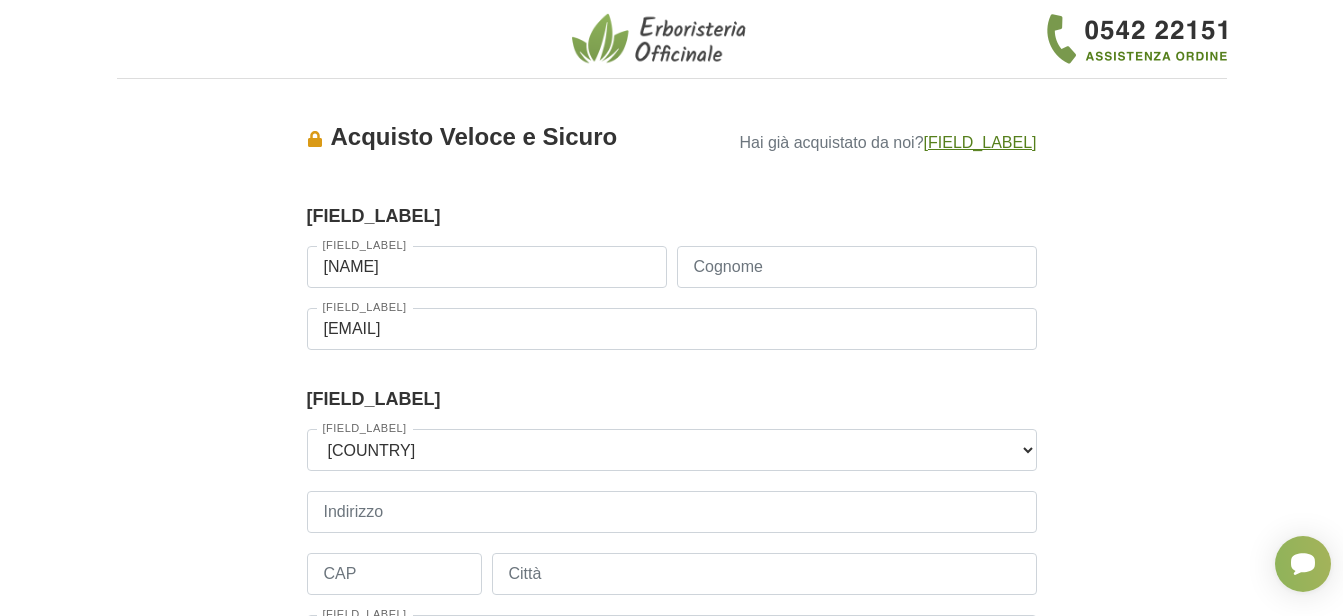 type on "andrea" 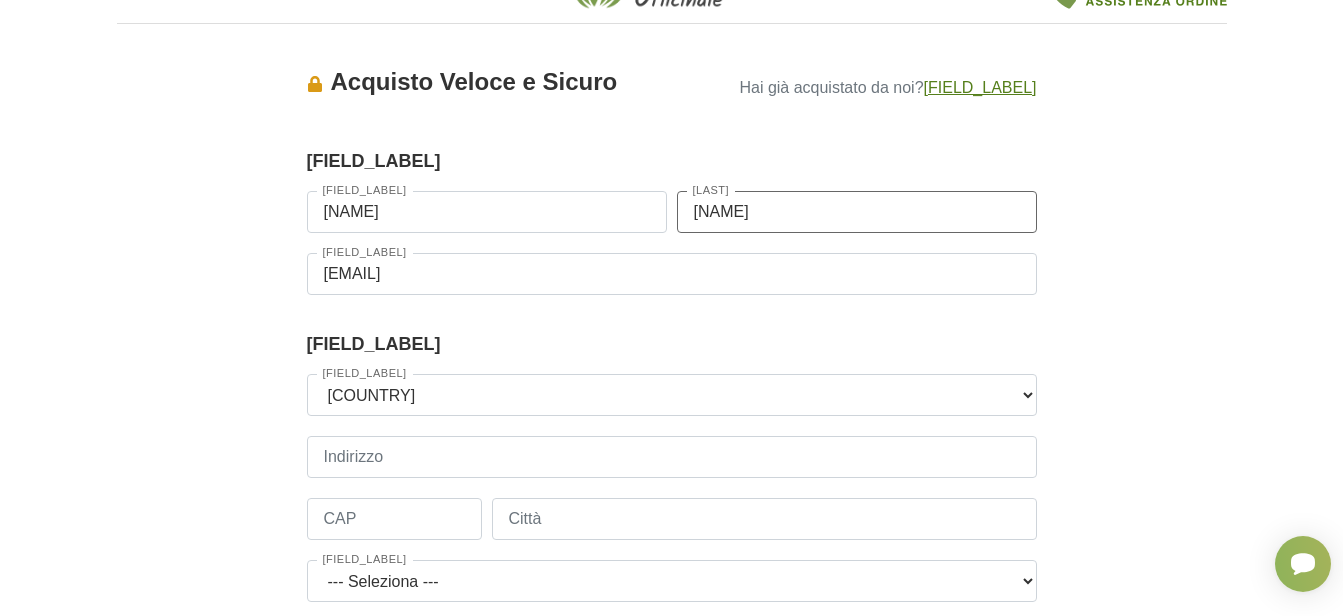 scroll, scrollTop: 100, scrollLeft: 0, axis: vertical 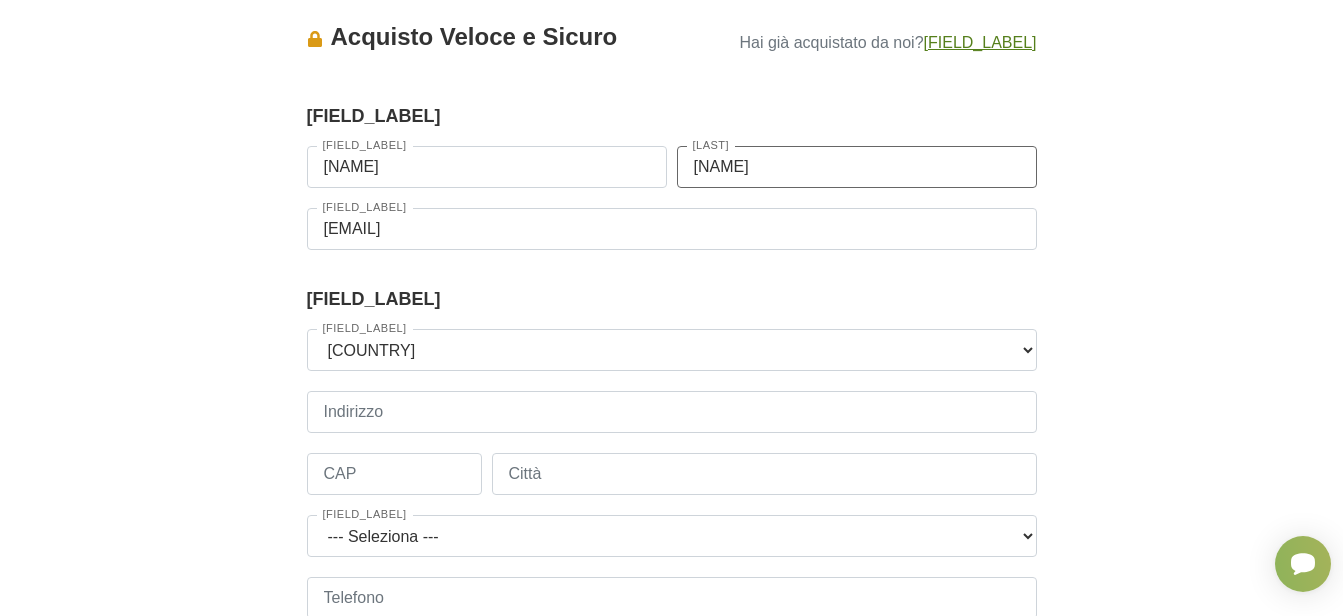 type on "peviani" 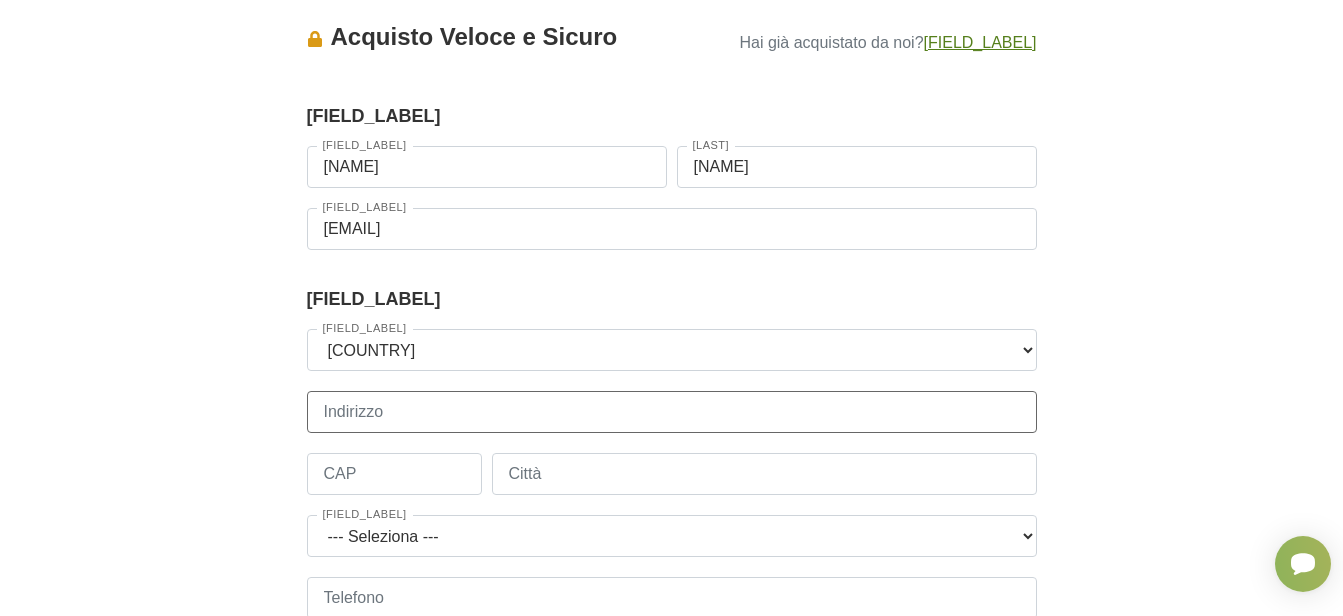 click on "Indirizzo" at bounding box center [672, 412] 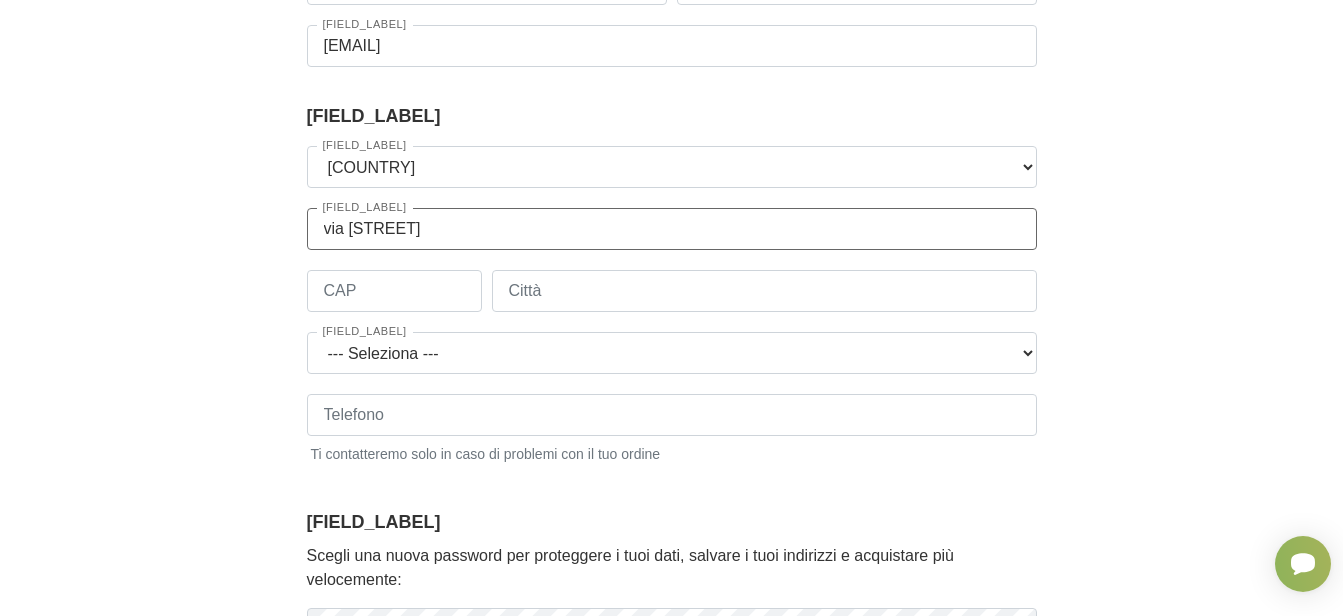 scroll, scrollTop: 300, scrollLeft: 0, axis: vertical 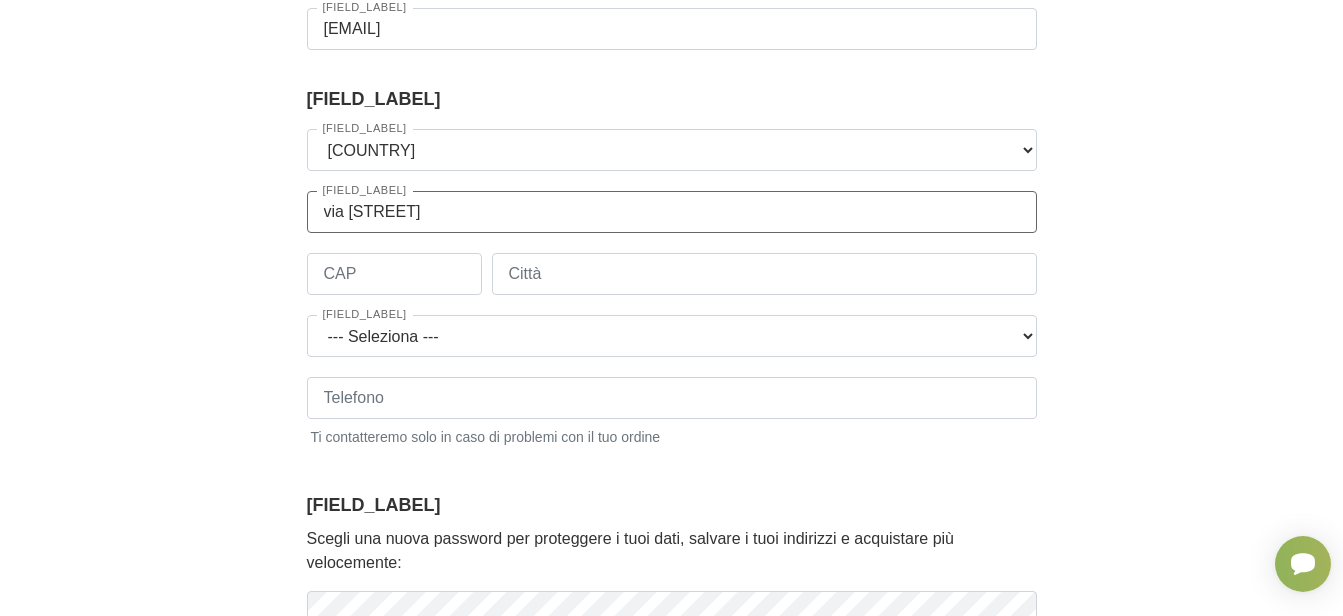 type on "via kennedy" 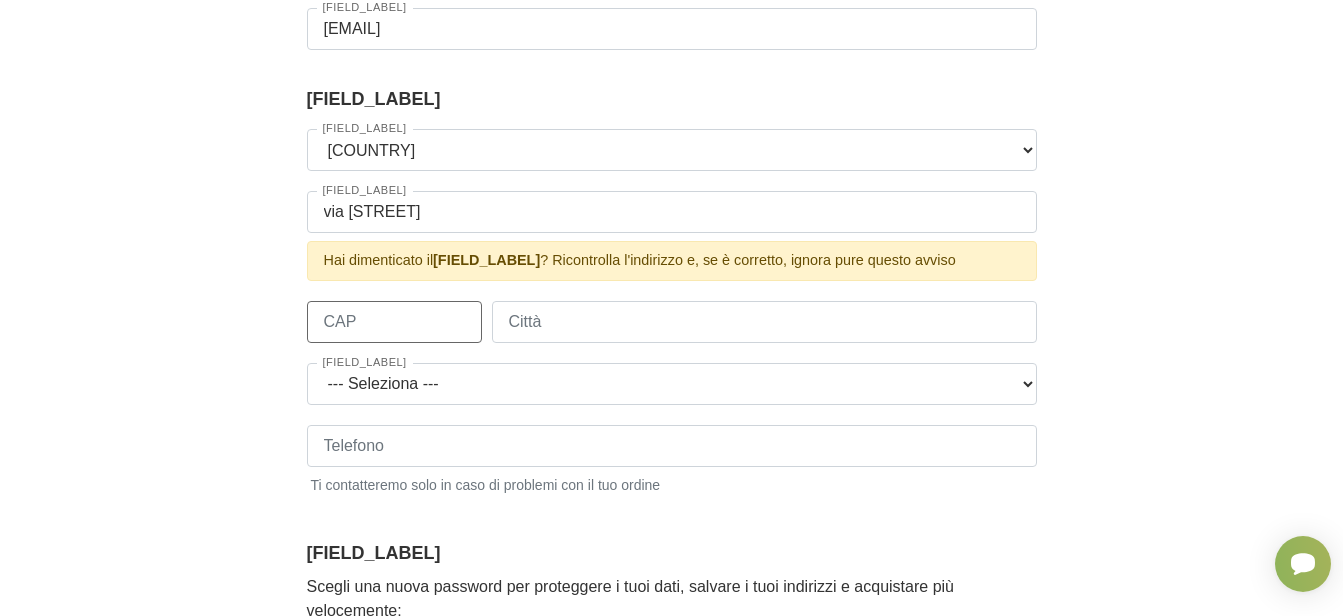 click on "Stato
--- Seleziona ---
Austria
Belgium
Bulgaria
Croatia
Czech Republic
Denmark
Estonia
Finland
France
Germany
Hungary
Ireland
Italia
Latvia
Lithuania
Luxembourg
Netherlands
Poland
Spain" at bounding box center [672, 322] 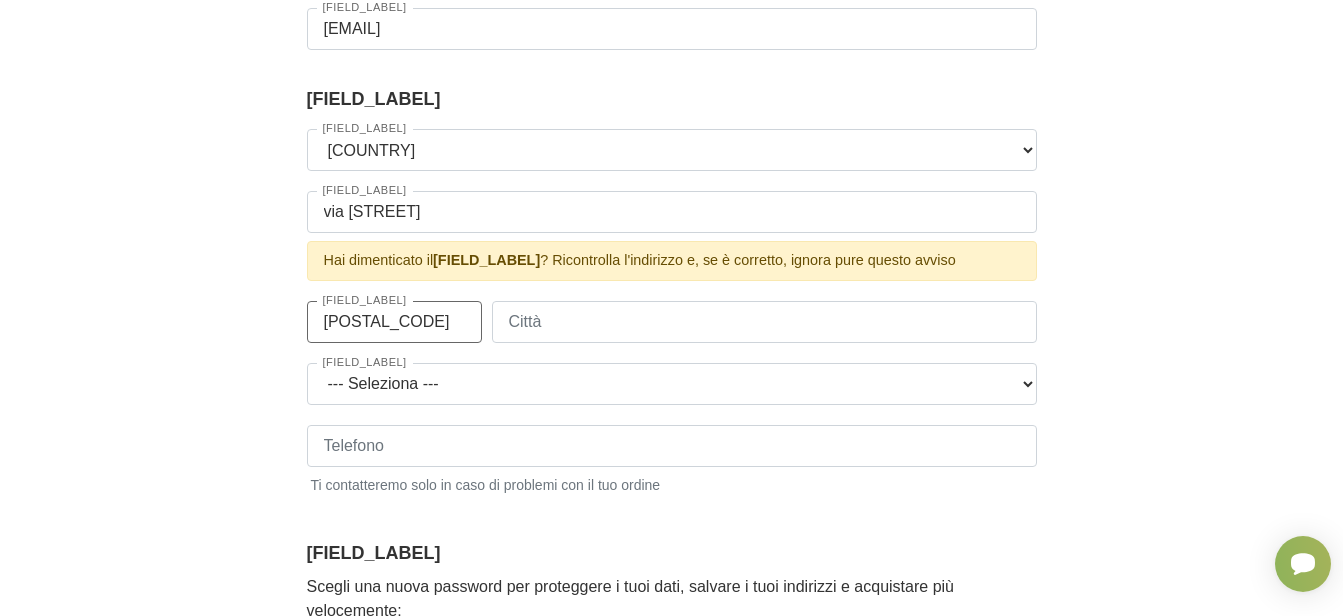 type on "39055" 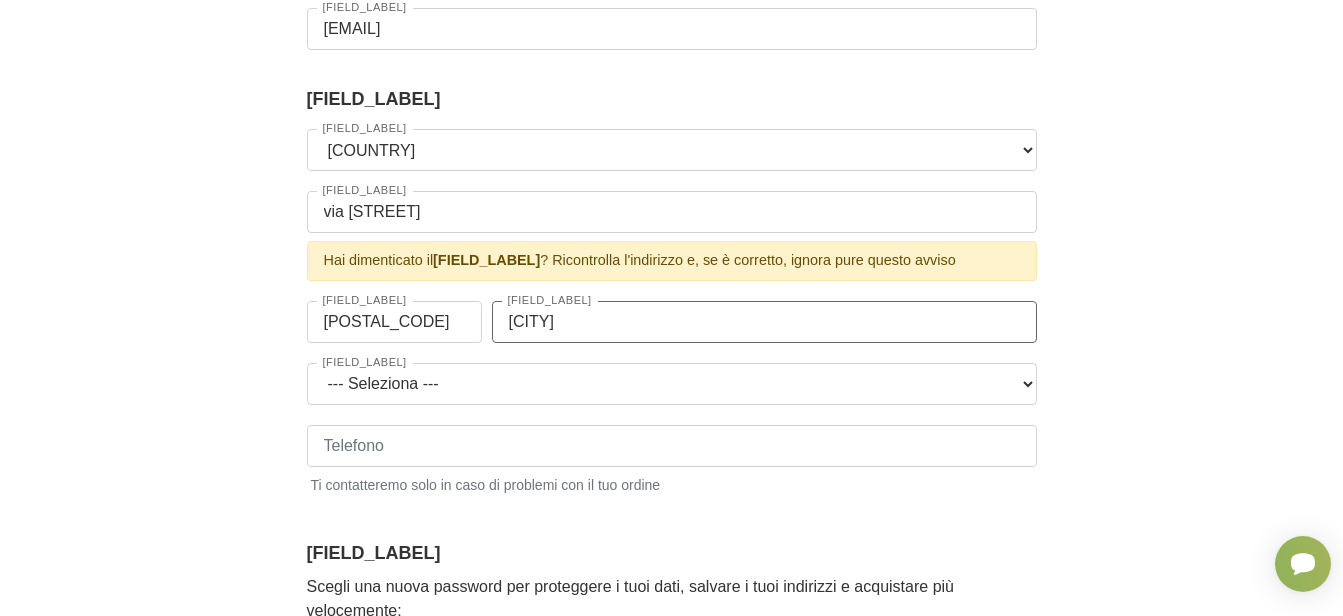 type on "laives" 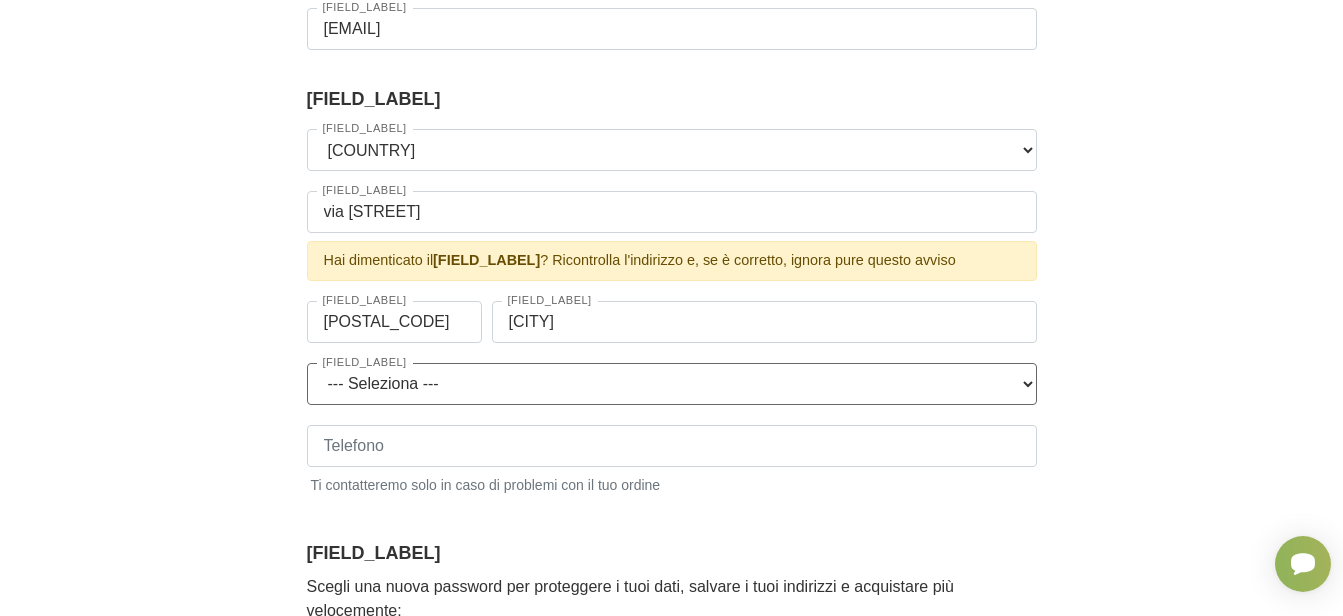 click on "--- Seleziona ---  Agrigento Alessandria Ancona Aosta Arezzo Ascoli Piceno Asti Avellino Bari Barletta-Andria-Trani Belluno Benevento Bergamo Biella Bologna Bolzano Brescia Brindisi Cagliari Caltanissetta Campobasso Caserta Catania Catanzaro Chieti Como Cosenza Cremona Crotone Cuneo Enna Fermo Ferrara Firenze Foggia Forli-Cesena Frosinone Genova Gorizia Grosseto Imperia Isernia L'Aquila La Spezia Latina Lecce Lecco Livorno Lodi Lucca Macerata Mantova Massa-Carrara Matera Messina Milano Modena Monza Brianza Napoli Novara Nuoro Oristano Padova Palermo Parma Pavia Perugia Pesaro e Urbino Pescara Piacenza Pisa Pistoia Pordenone Potenza Prato Ragusa Ravenna Reggio Calabria Reggio Emilia Rieti Rimini Roma Rovigo Salerno Sassari Savona Siena Siracusa Sondrio Taranto Teramo Terni Torino Trapani Trento Treviso Trieste Udine Varese Venezia Verbano-Cusio-Ossola Vercelli Verona Vibo Valentia Vicenza Viterbo" at bounding box center (672, 384) 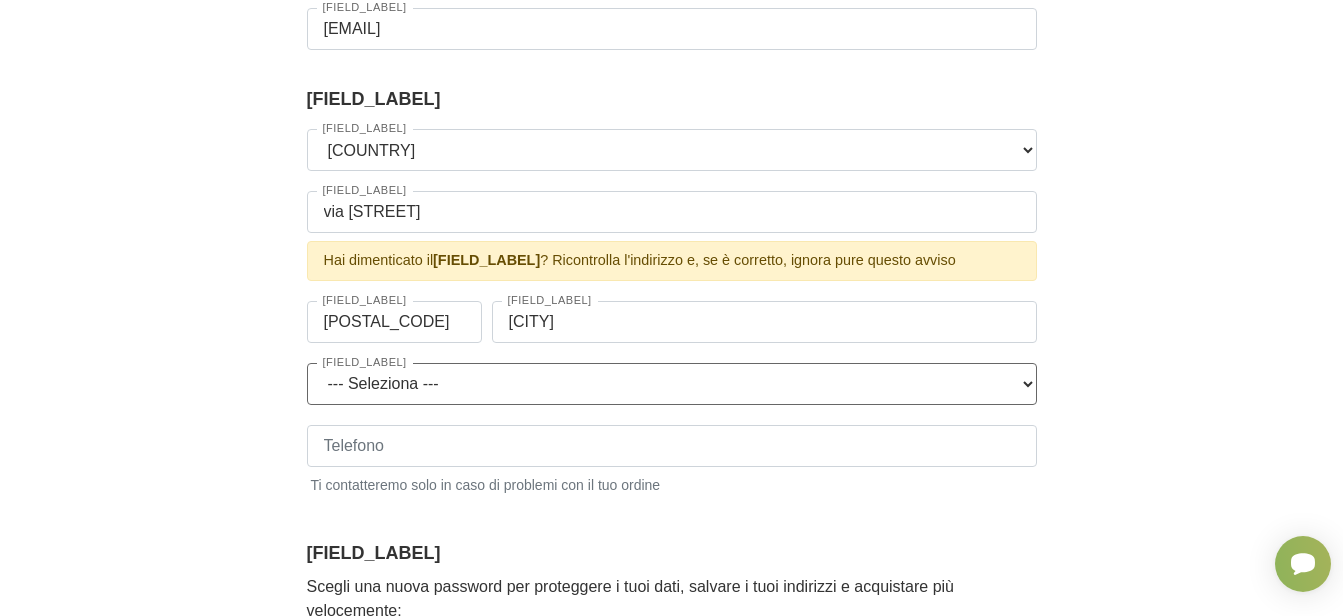 select on "3856" 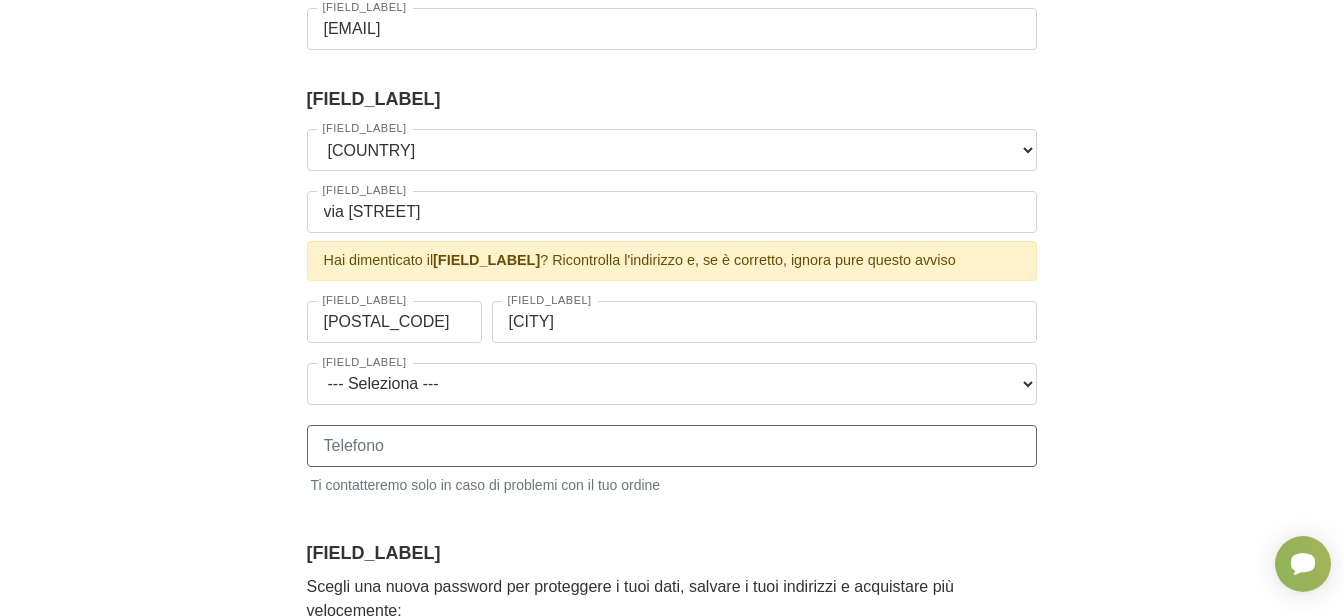 click on "Telefono" at bounding box center [672, 446] 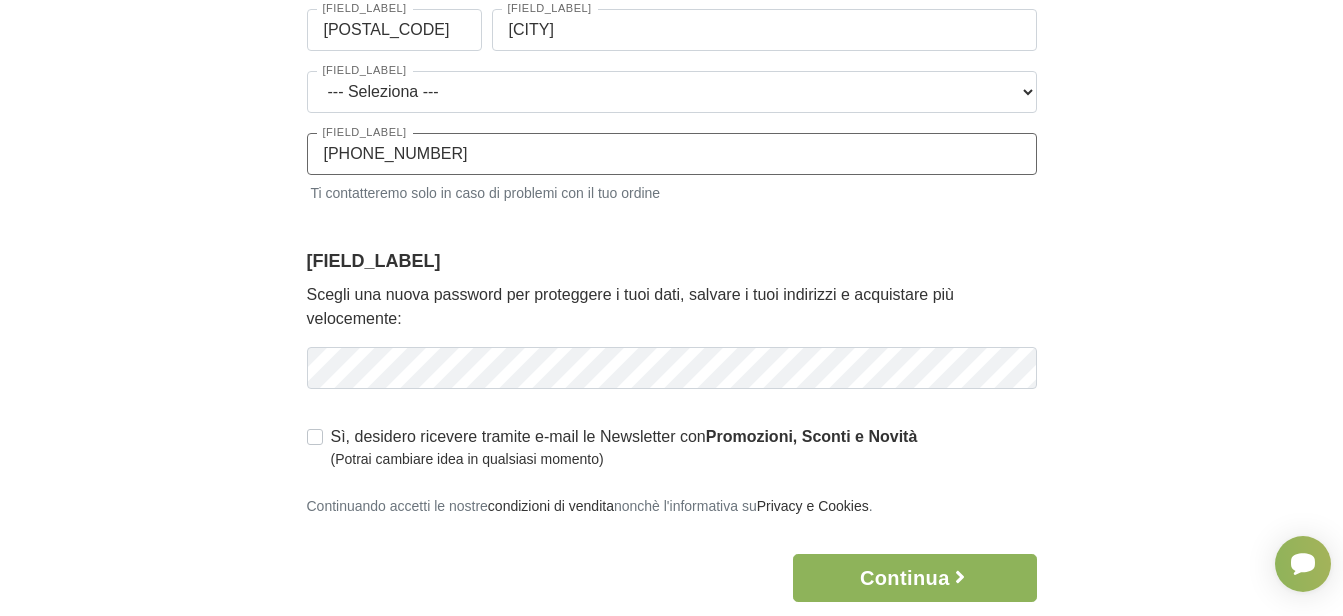 scroll, scrollTop: 600, scrollLeft: 0, axis: vertical 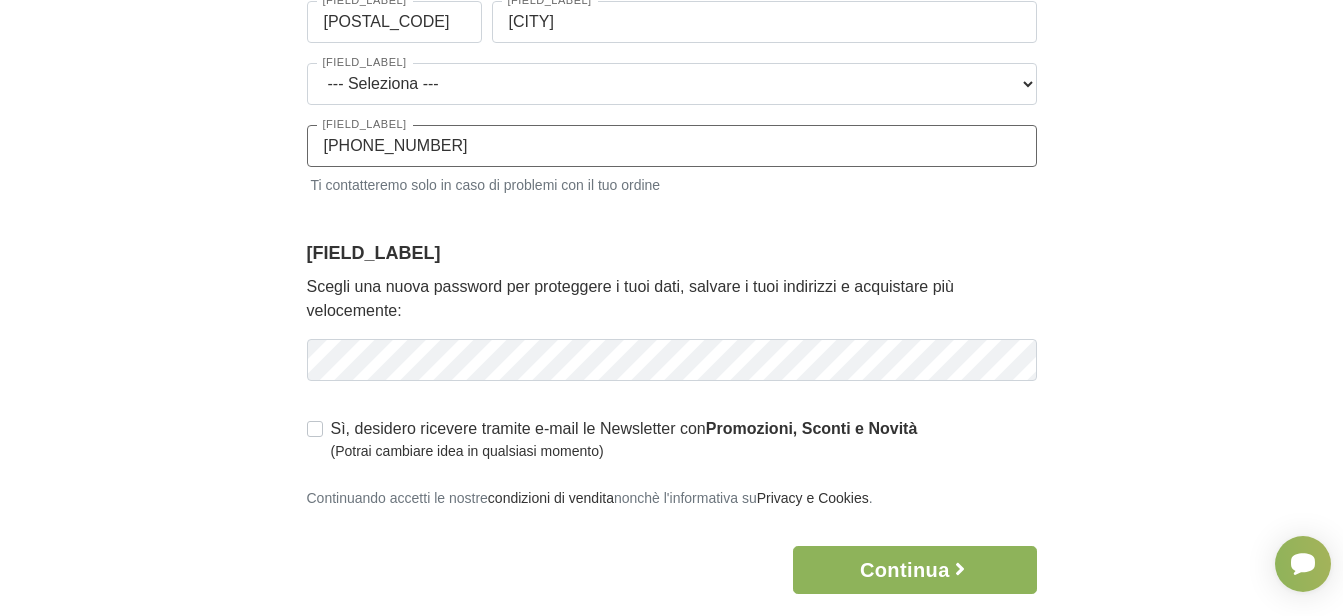 type on "3281696536" 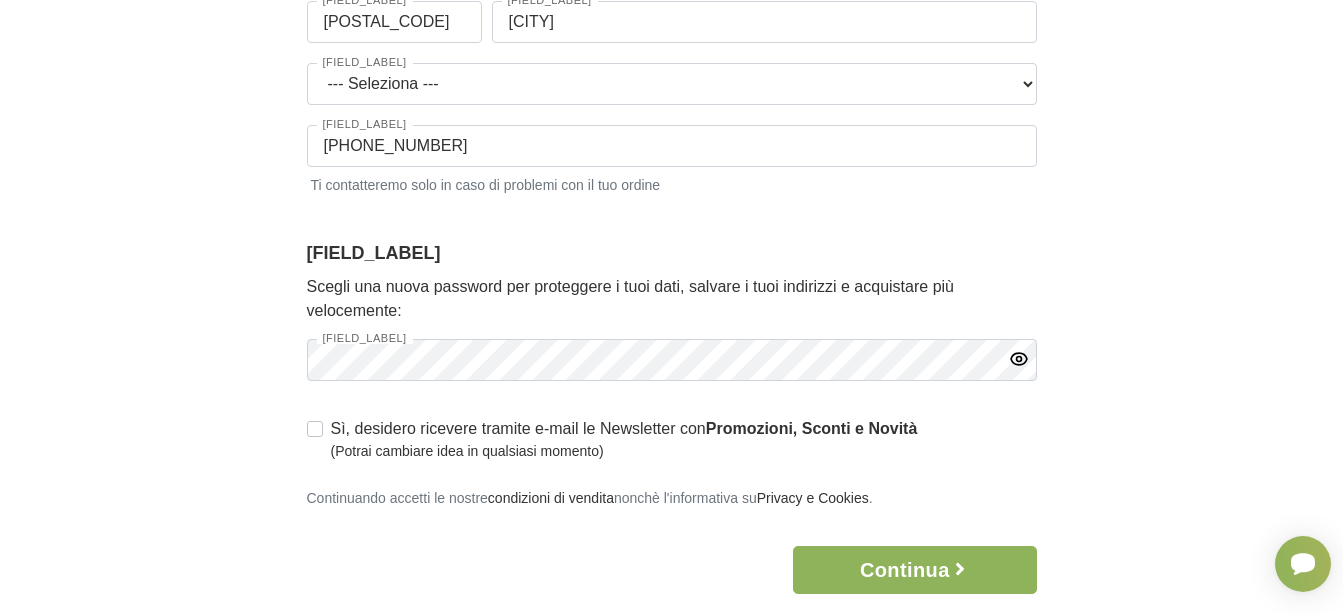 click on "Sì, desidero ricevere tramite e-mail le Newsletter con  Promozioni, Sconti e Novità
(Potrai cambiare idea in qualsiasi momento)" at bounding box center [672, 439] 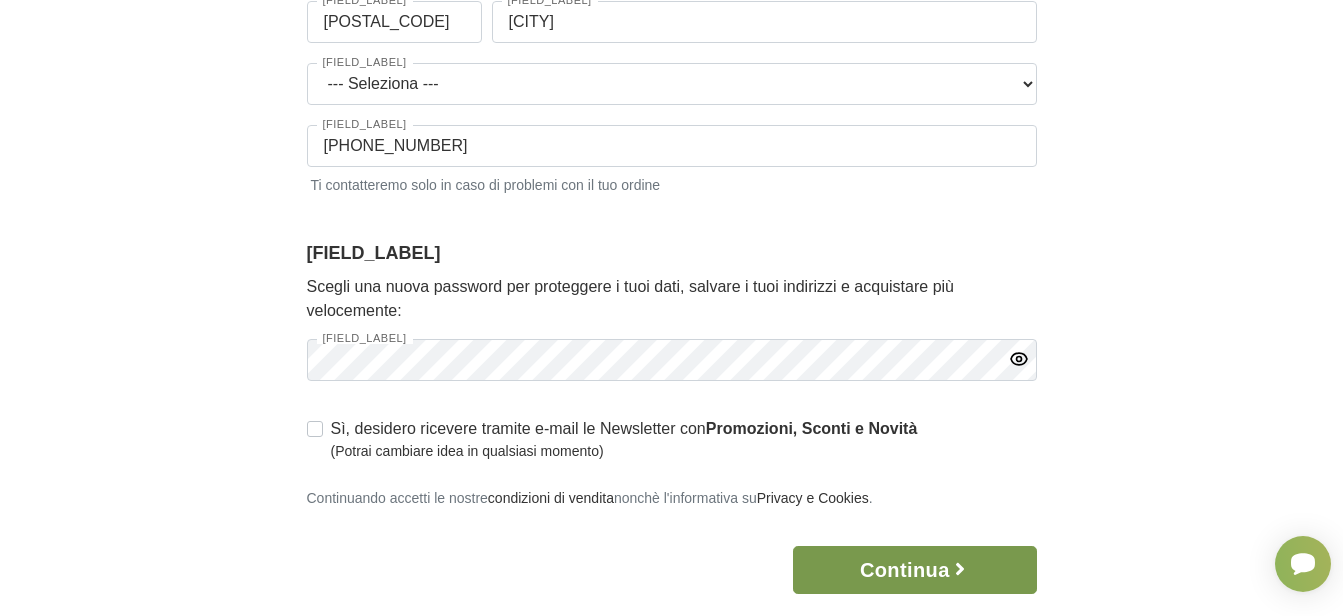 click on "Continua" at bounding box center [914, 570] 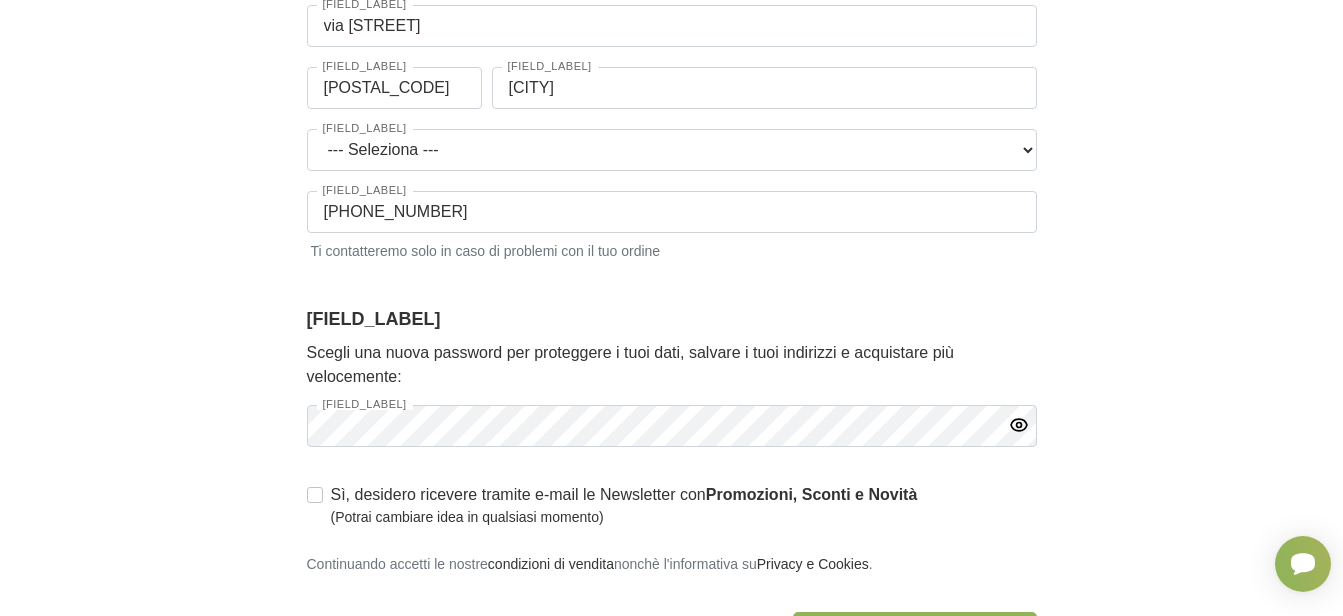 scroll, scrollTop: 0, scrollLeft: 0, axis: both 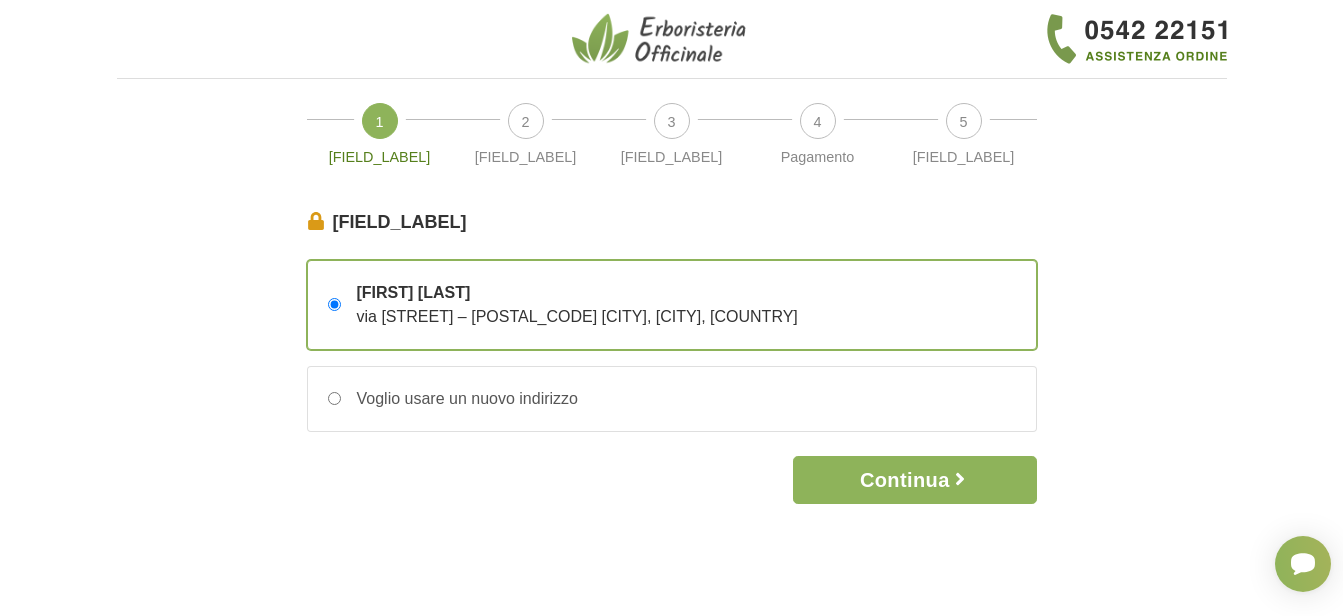 click on "via kennedy – [POSTAL_CODE] [CITY], [CITY], [COUNTRY]" at bounding box center [577, 316] 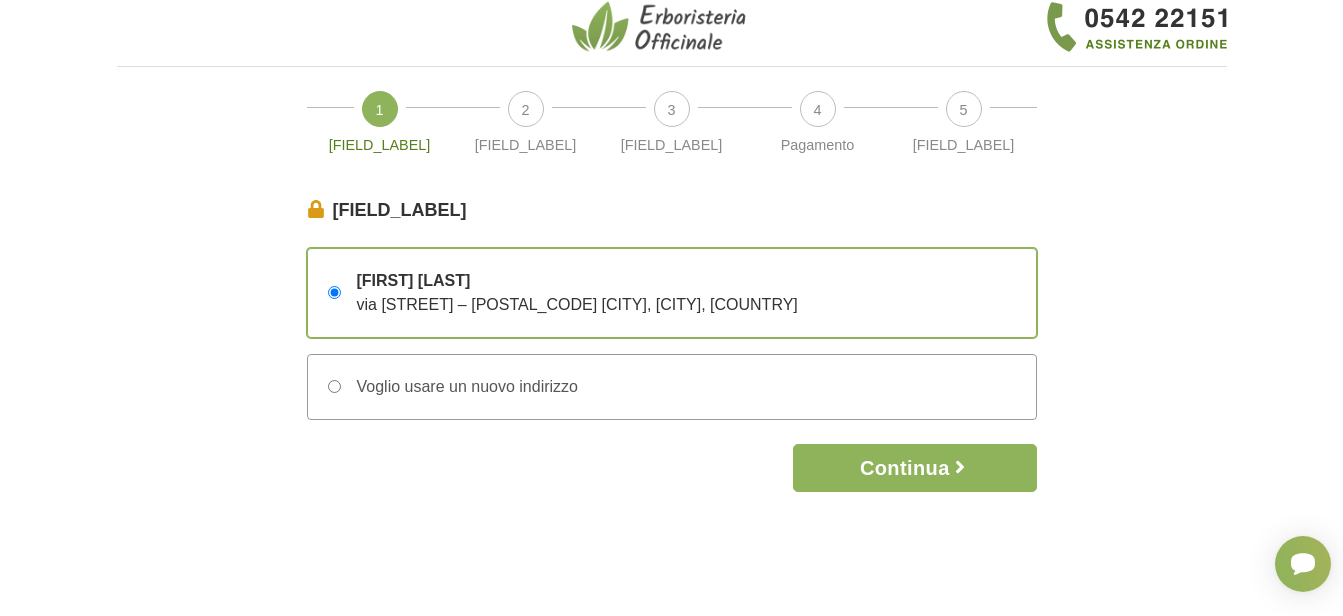 scroll, scrollTop: 0, scrollLeft: 0, axis: both 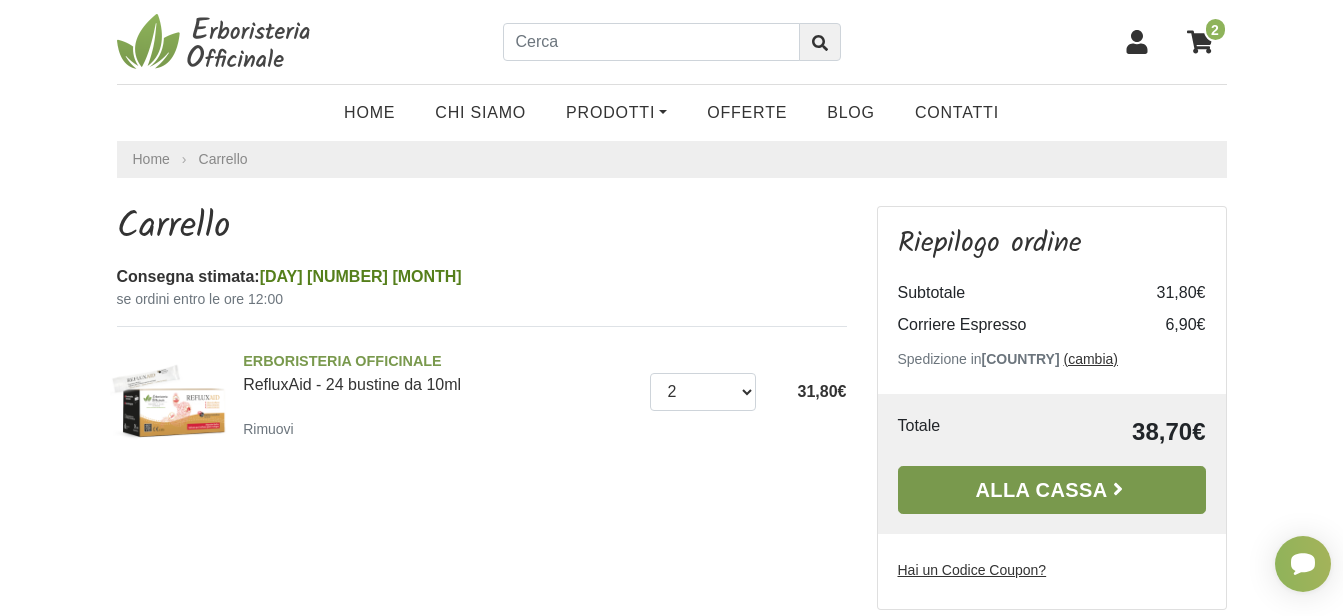 click on "Alla Cassa" at bounding box center (1052, 490) 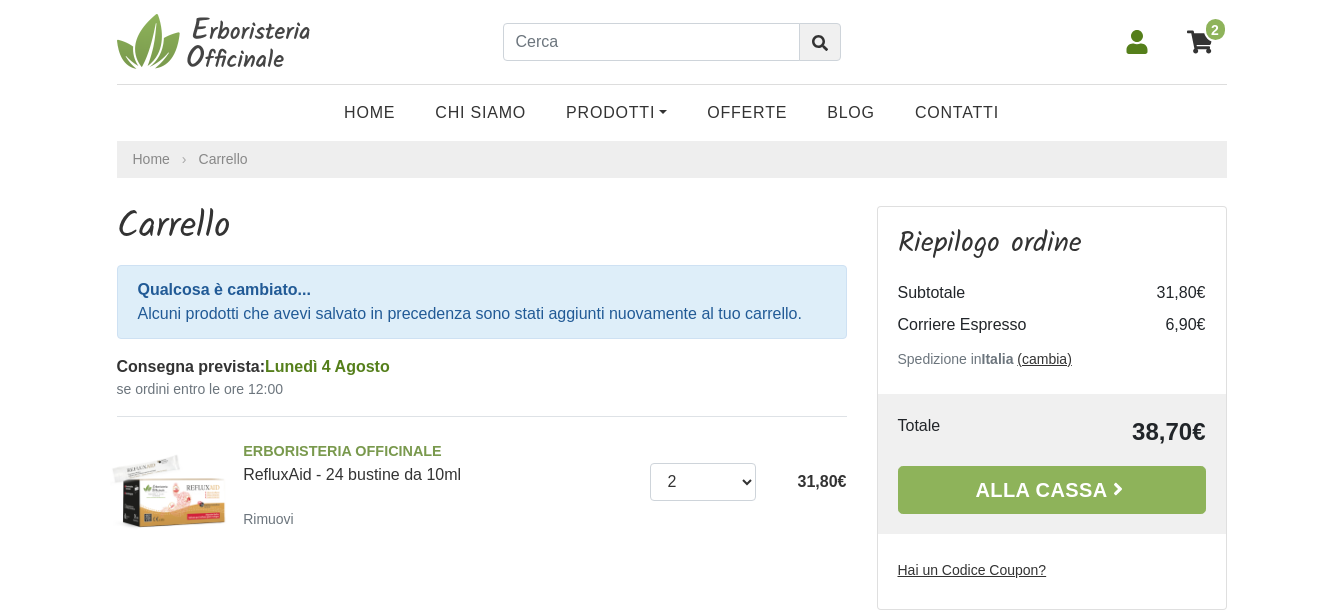 scroll, scrollTop: 0, scrollLeft: 0, axis: both 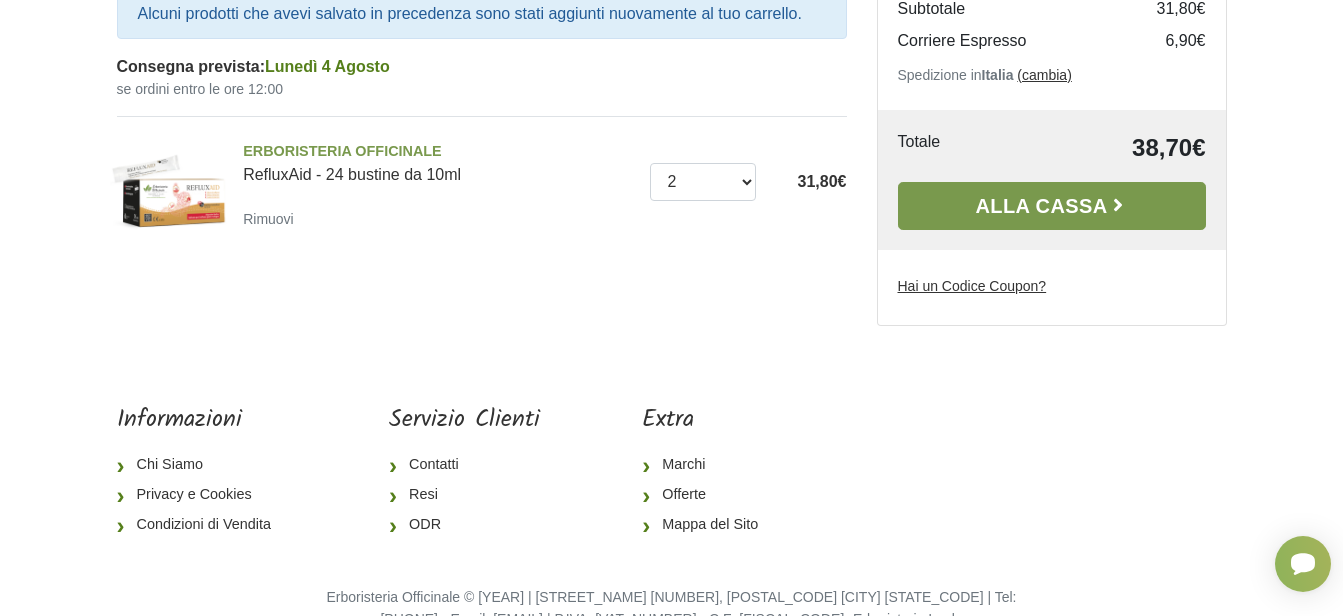 click on "Alla Cassa" at bounding box center (1052, 206) 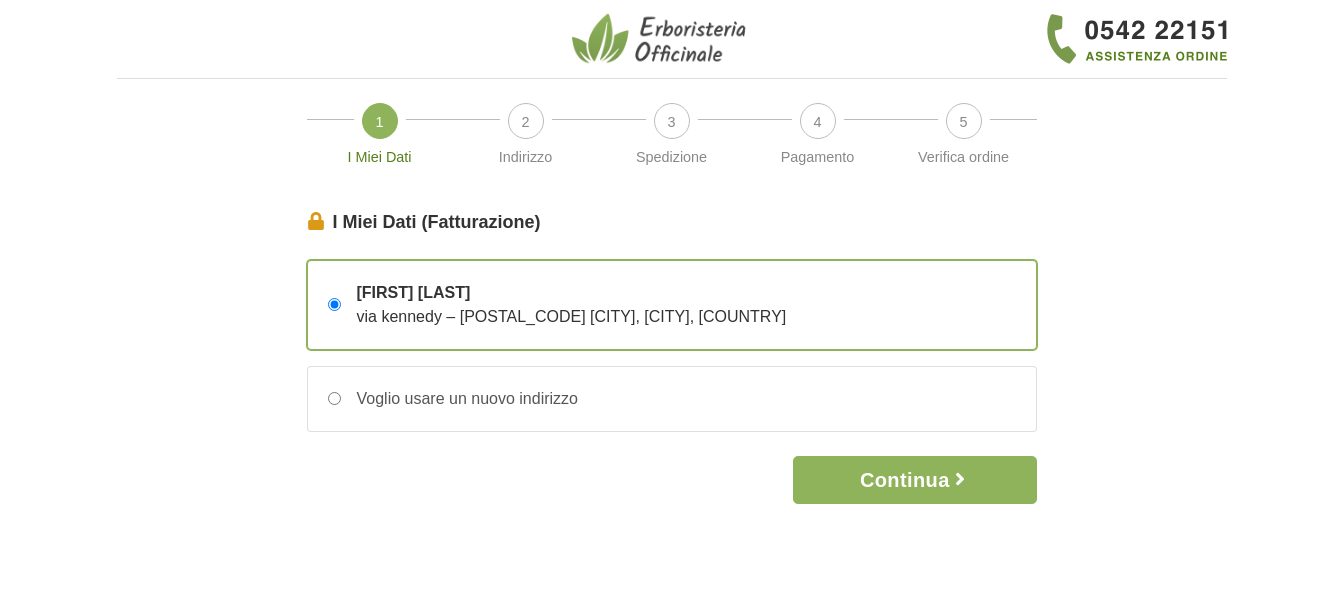 scroll, scrollTop: 0, scrollLeft: 0, axis: both 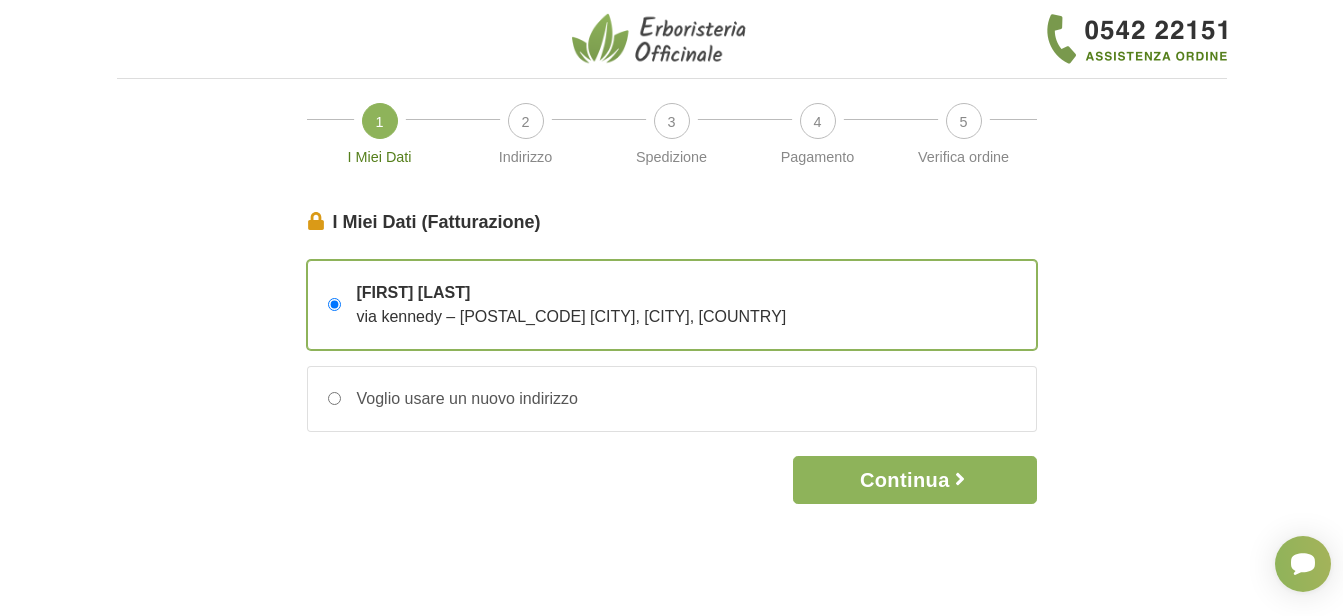 click on "via kennedy – [POSTAL_CODE] [CITY], [CITY], [COUNTRY]" at bounding box center (572, 316) 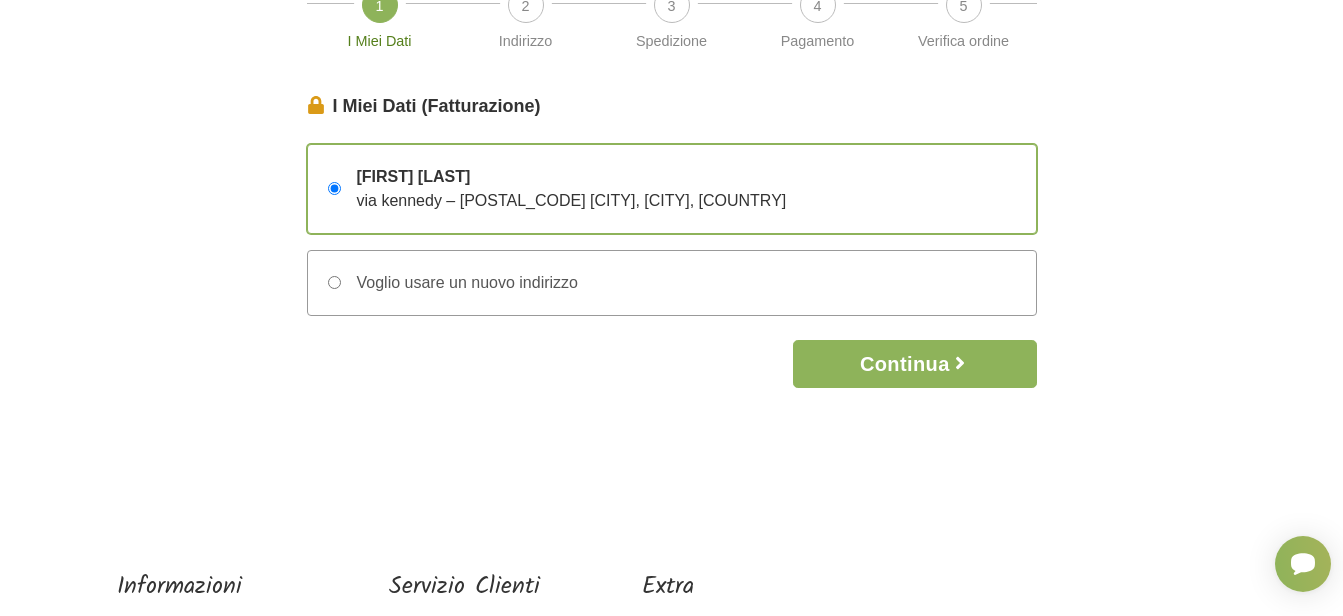 scroll, scrollTop: 100, scrollLeft: 0, axis: vertical 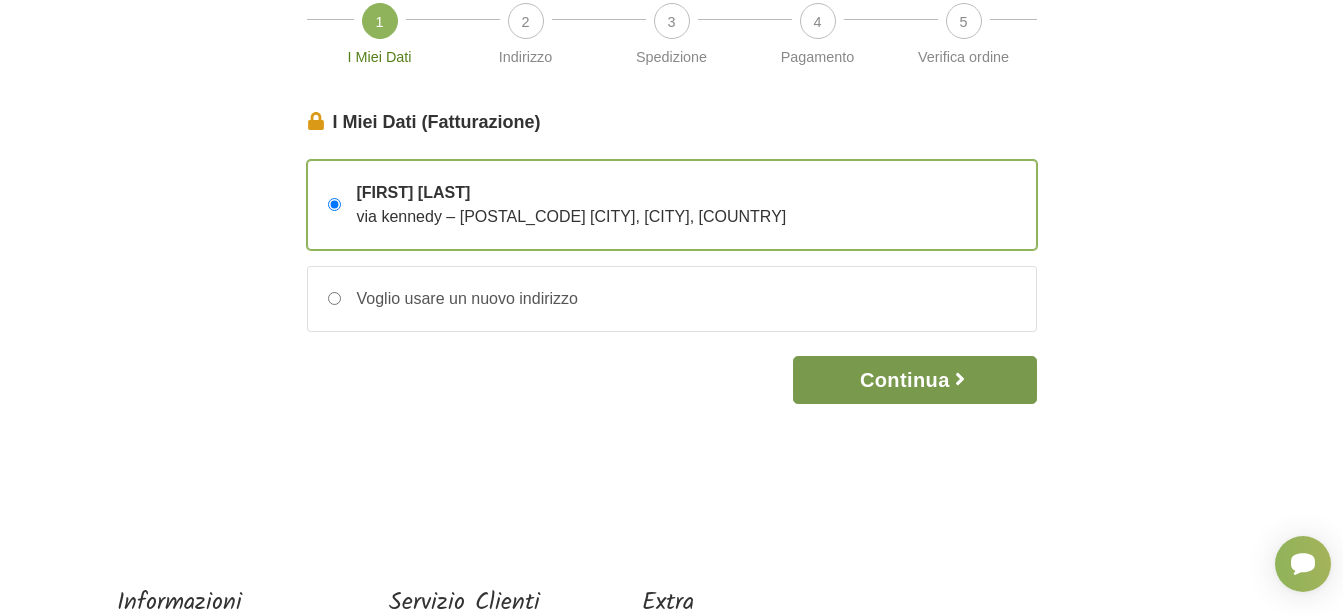 click on "Continua" at bounding box center [914, 380] 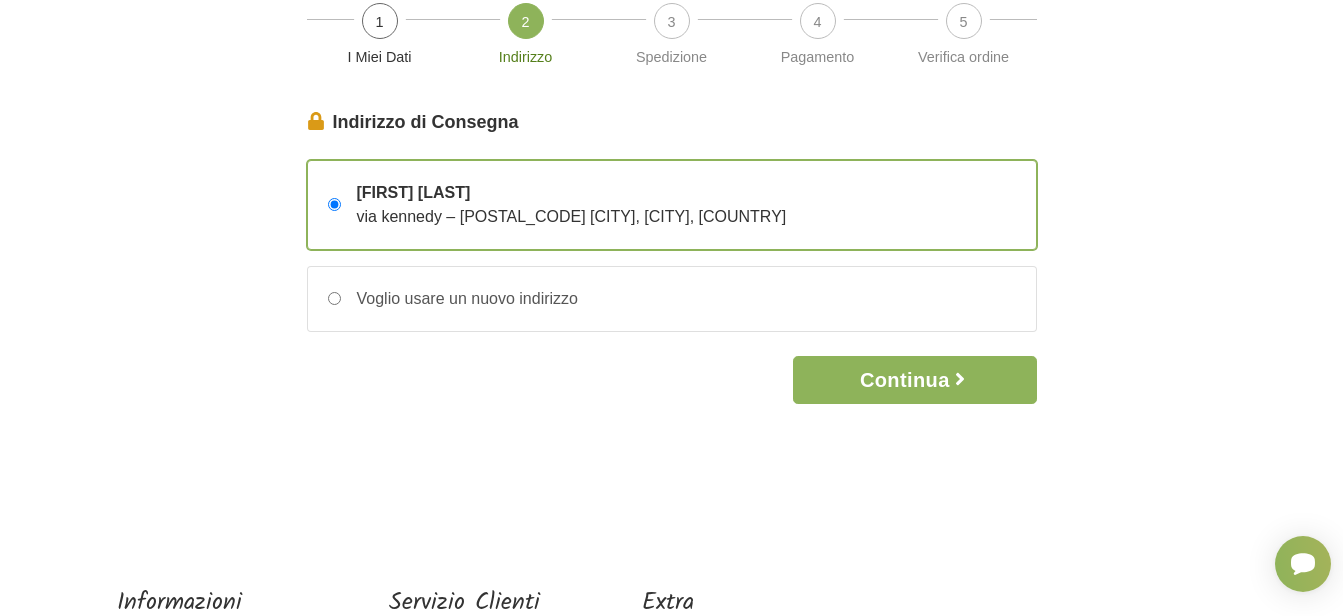 scroll, scrollTop: 0, scrollLeft: 0, axis: both 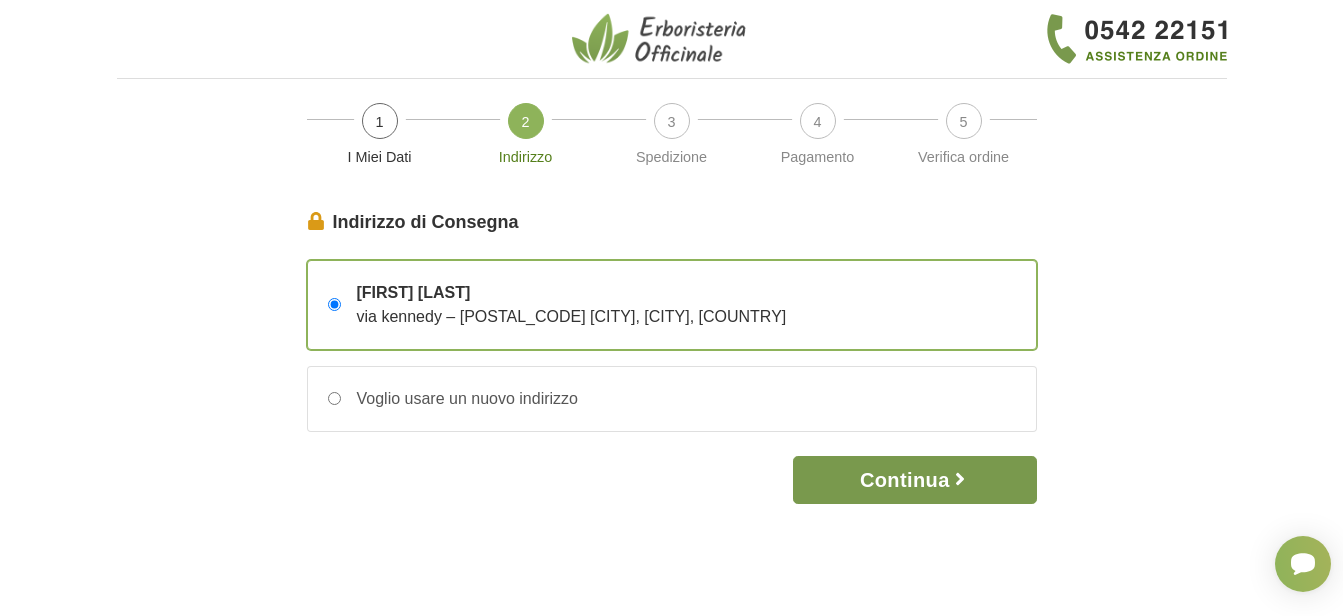 click on "Continua" at bounding box center (914, 480) 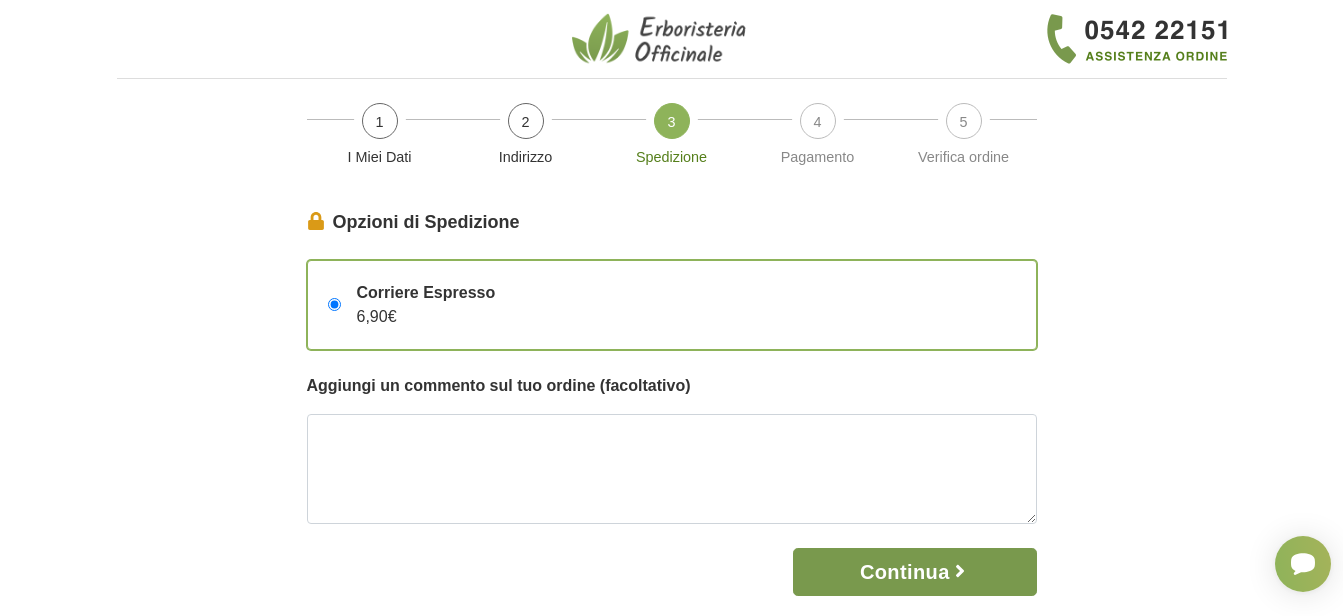 click on "Continua" at bounding box center (914, 572) 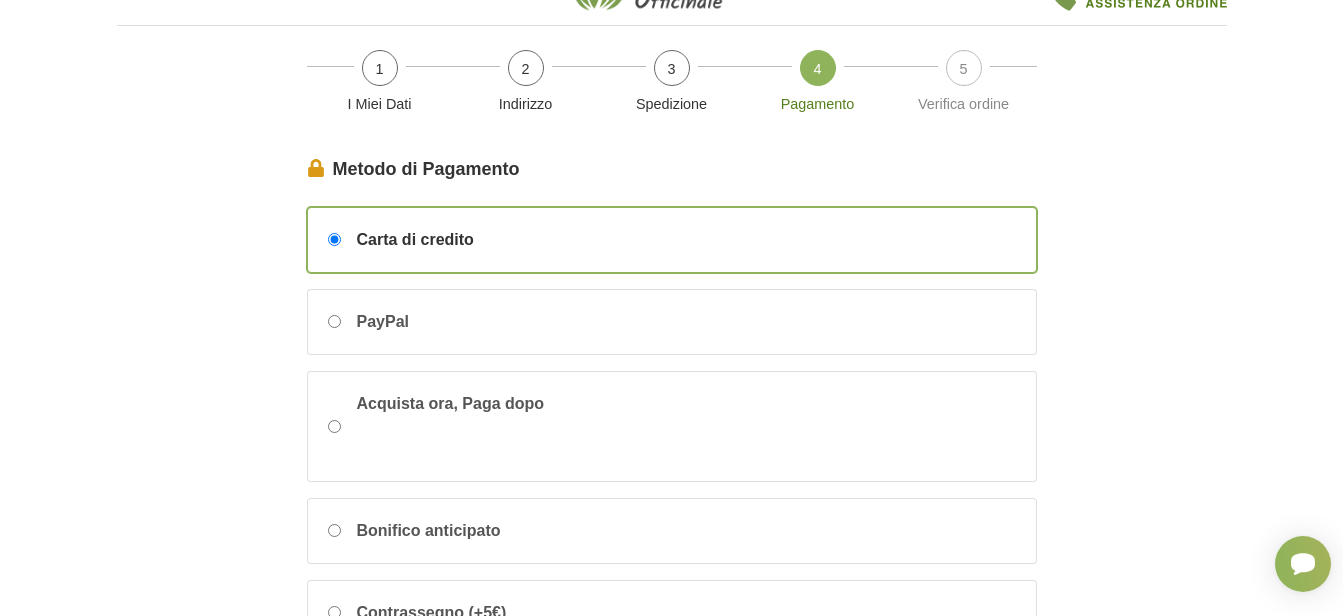 scroll, scrollTop: 200, scrollLeft: 0, axis: vertical 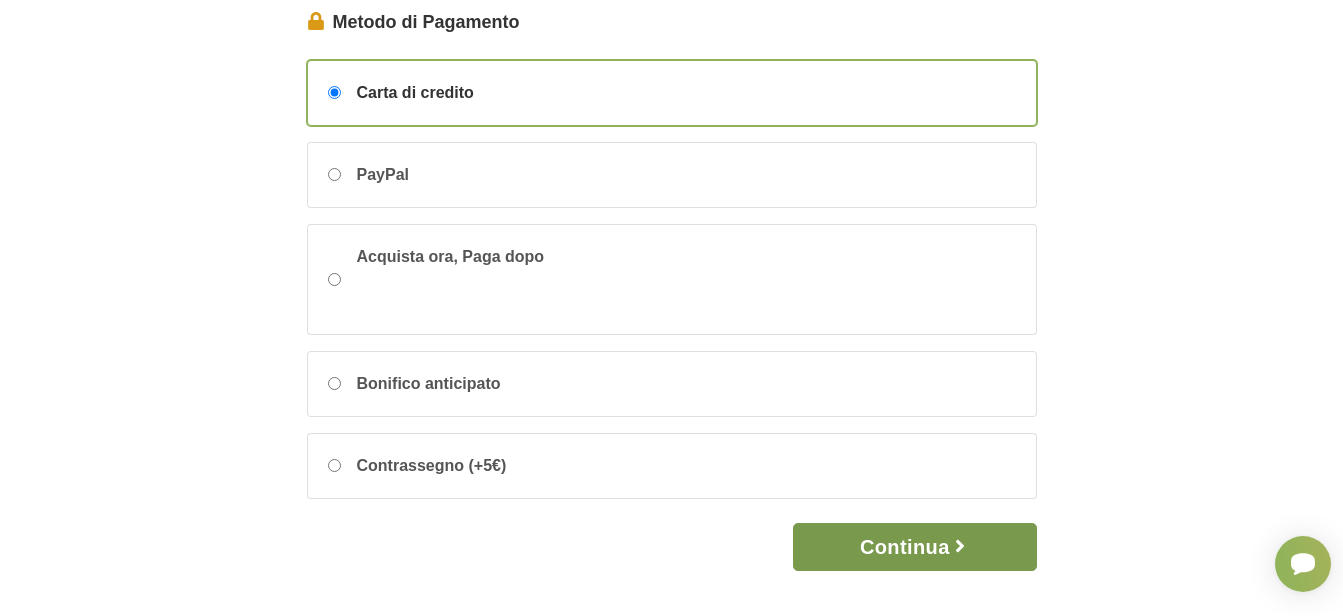 click on "Continua" at bounding box center (914, 547) 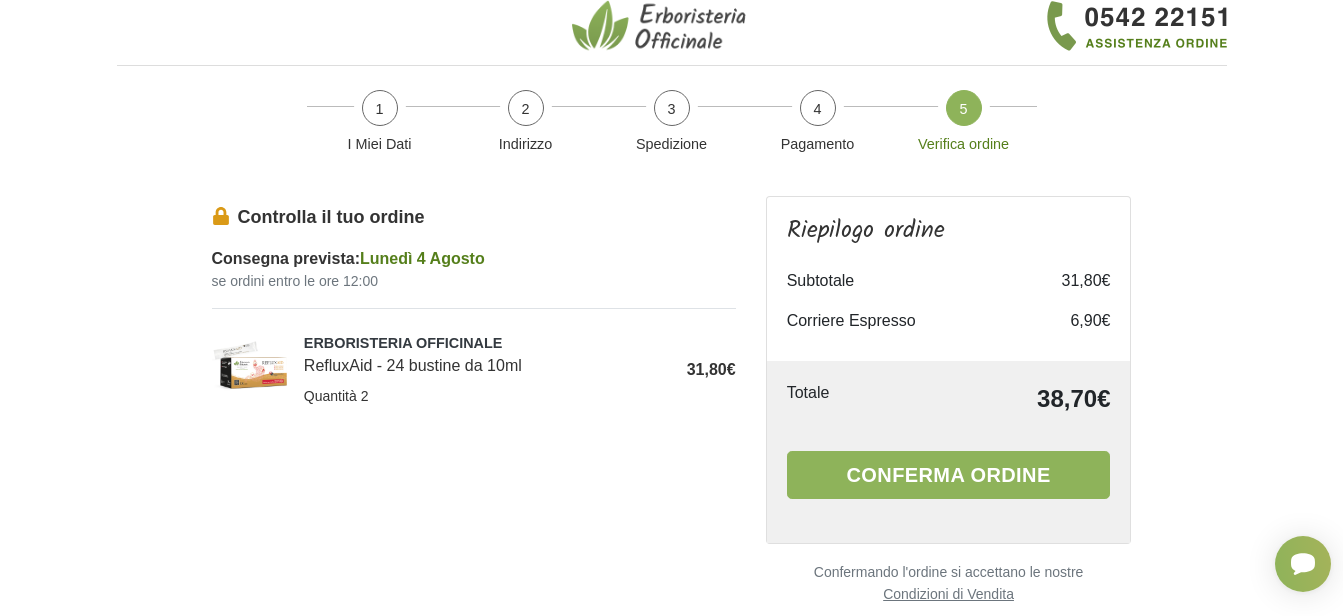 scroll, scrollTop: 0, scrollLeft: 0, axis: both 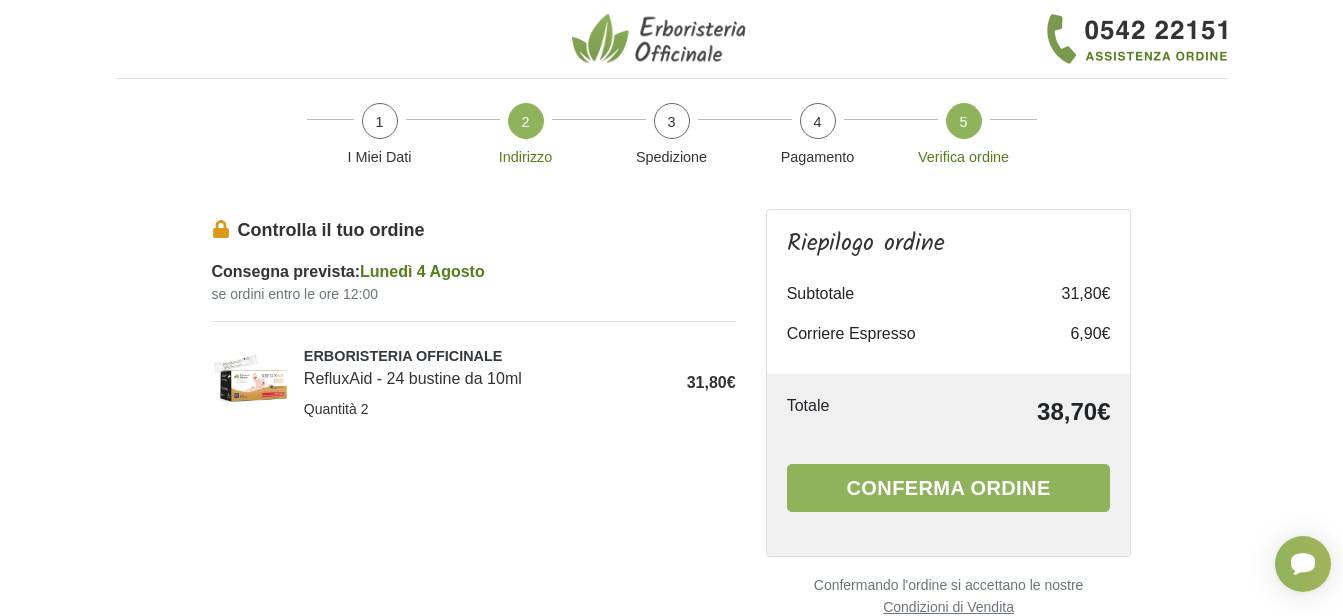 click on "2" at bounding box center (526, 121) 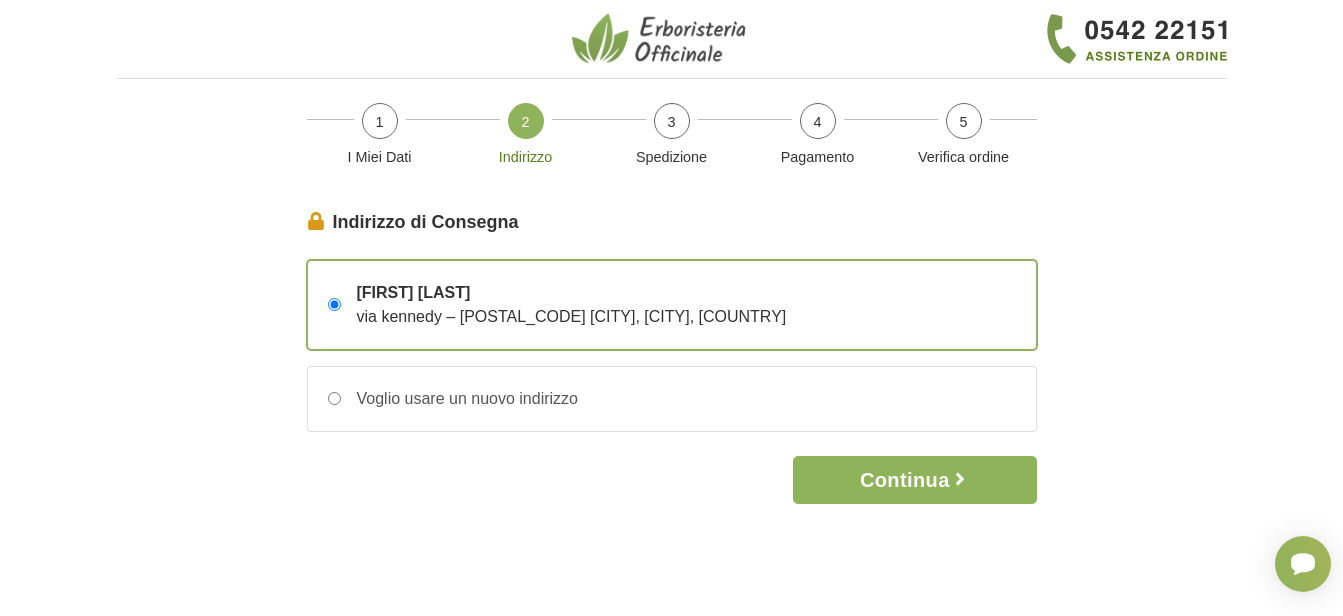 click on "2" at bounding box center [526, 121] 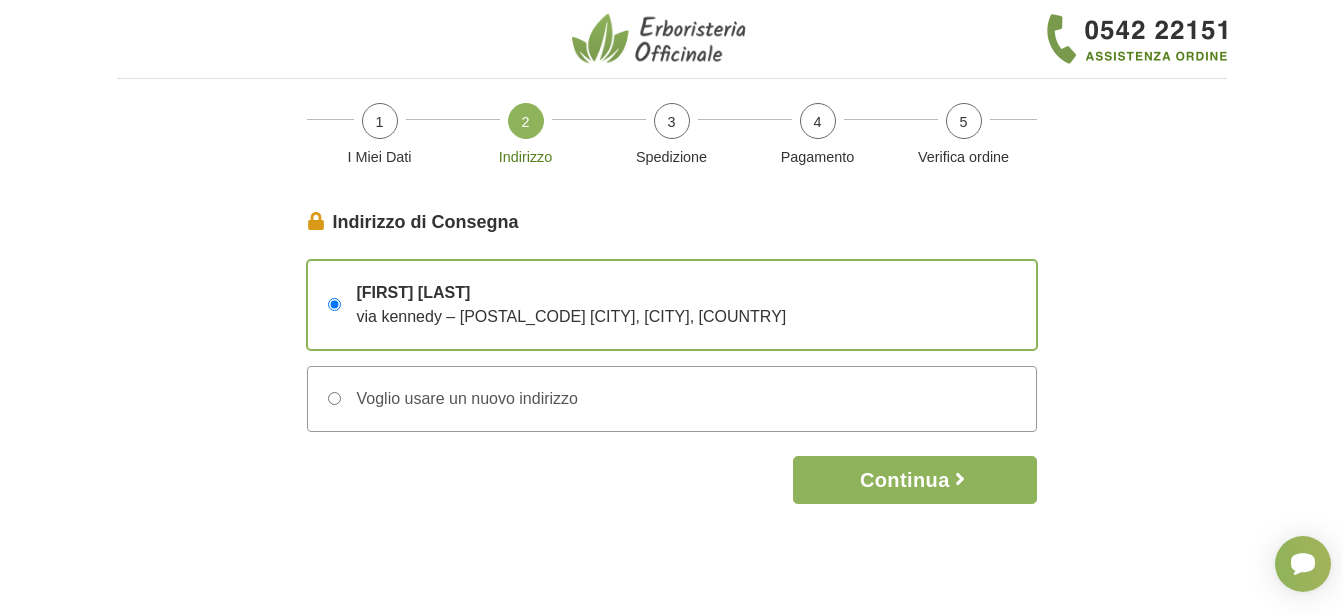 click on "Voglio usare un nuovo indirizzo" at bounding box center (459, 399) 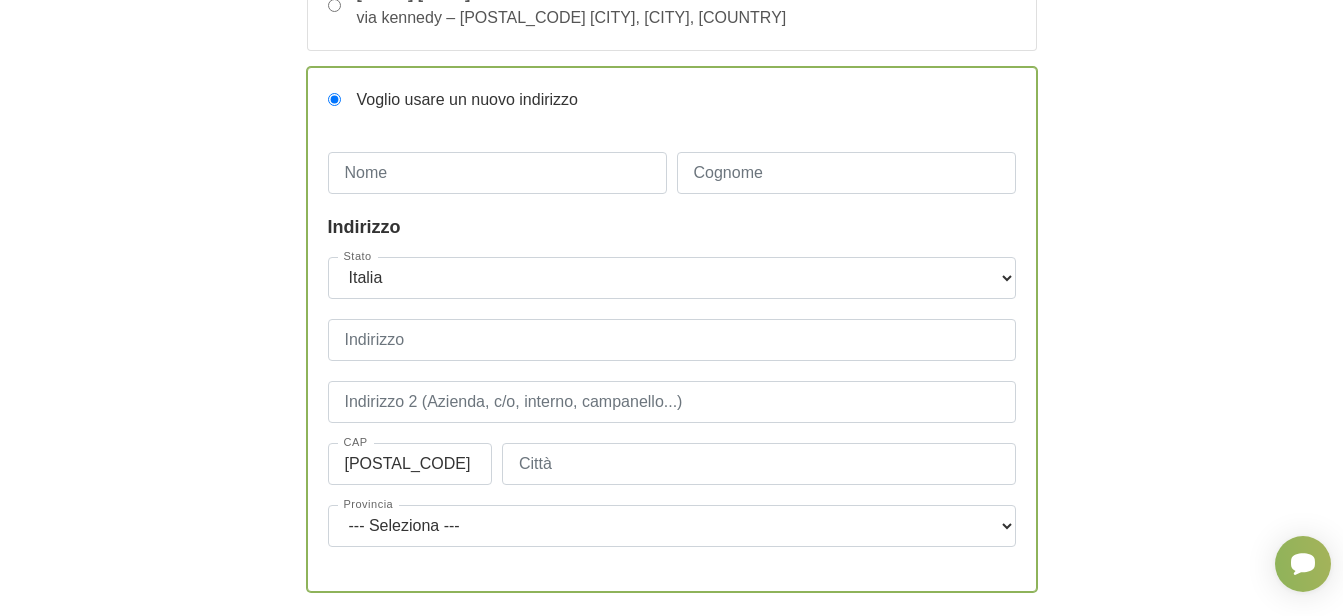 scroll, scrollTop: 300, scrollLeft: 0, axis: vertical 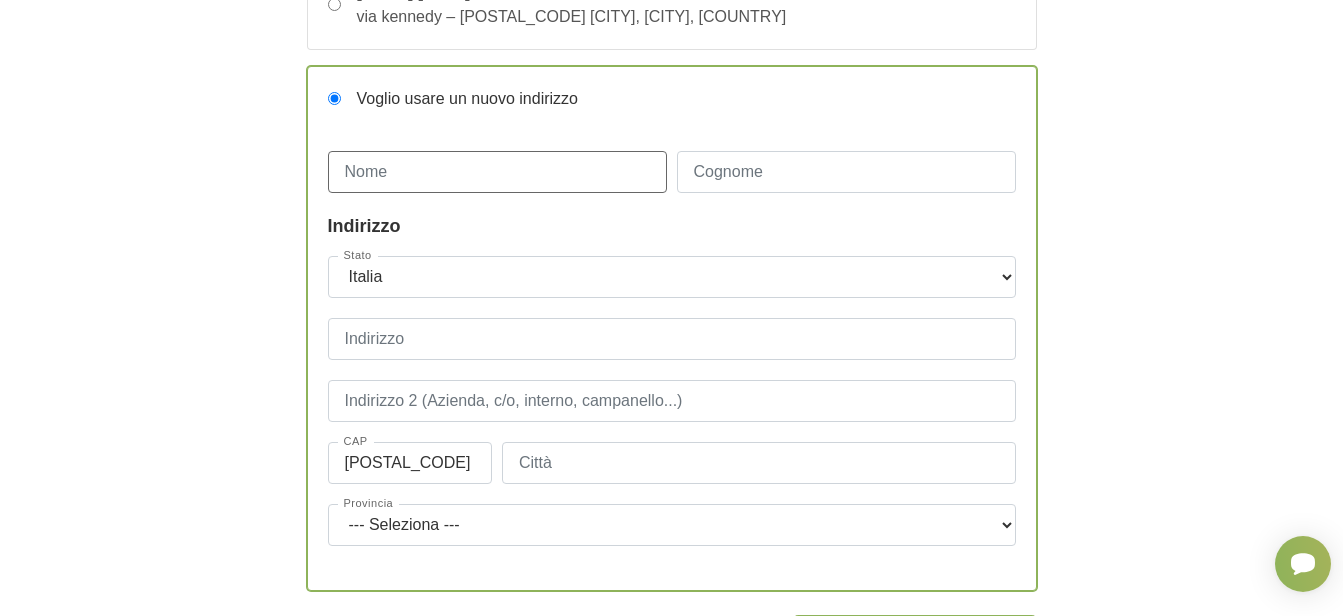 click on "Nome" at bounding box center [497, 172] 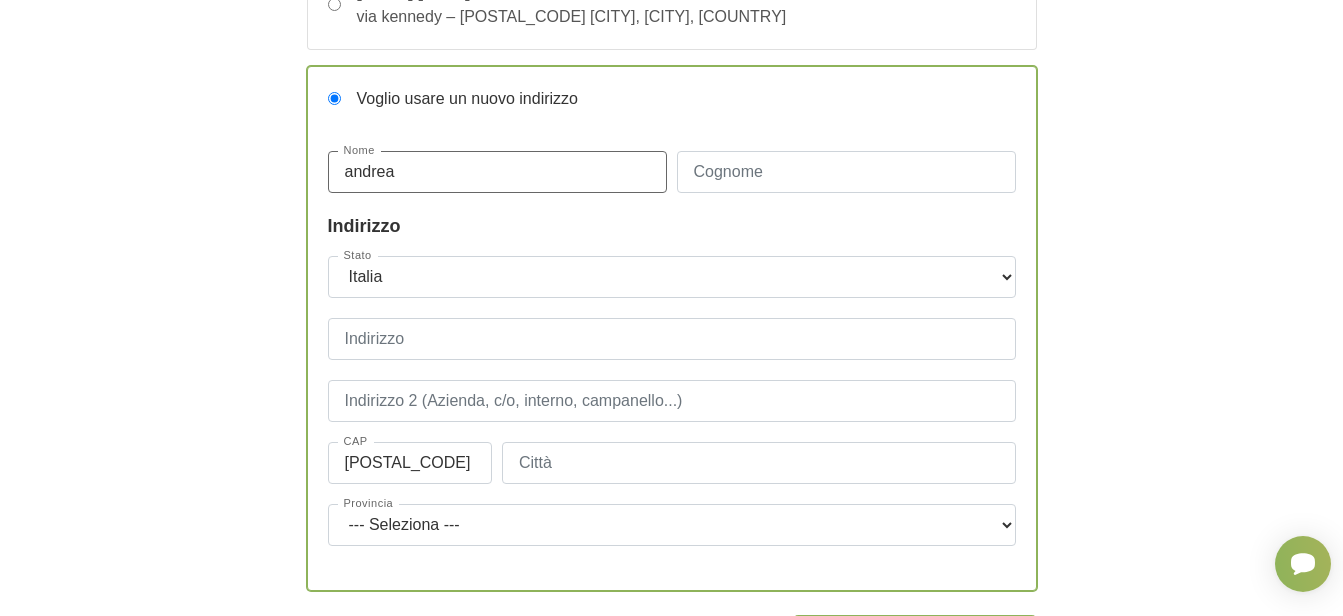 type on "andrea" 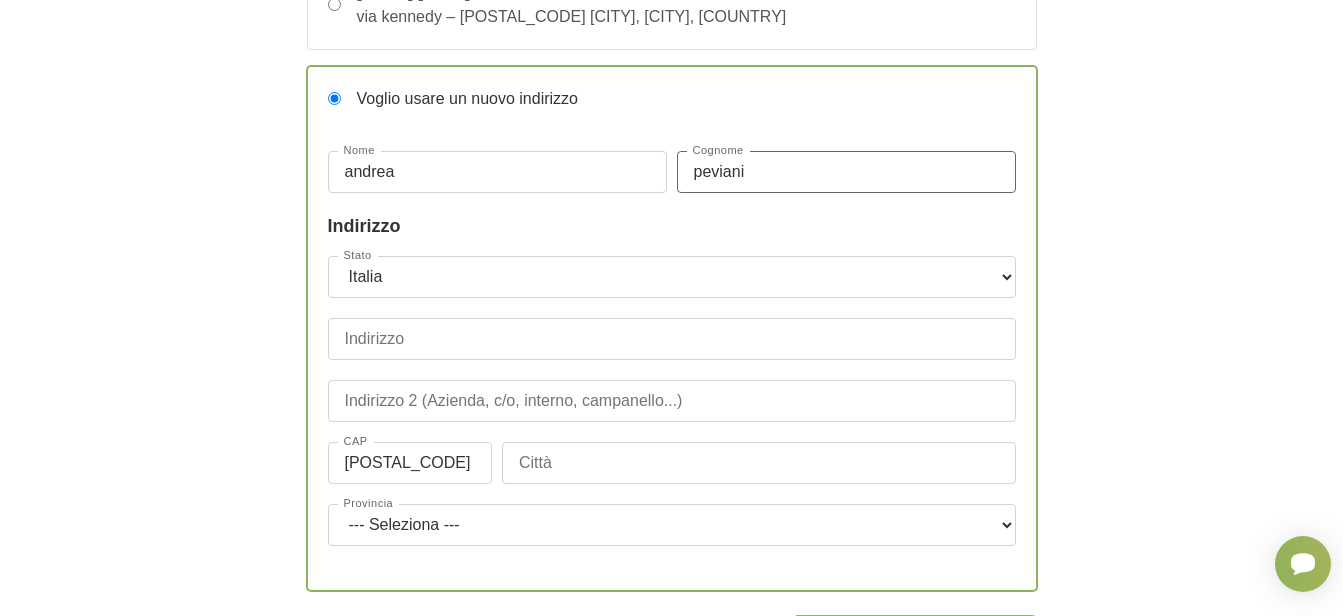 type on "peviani" 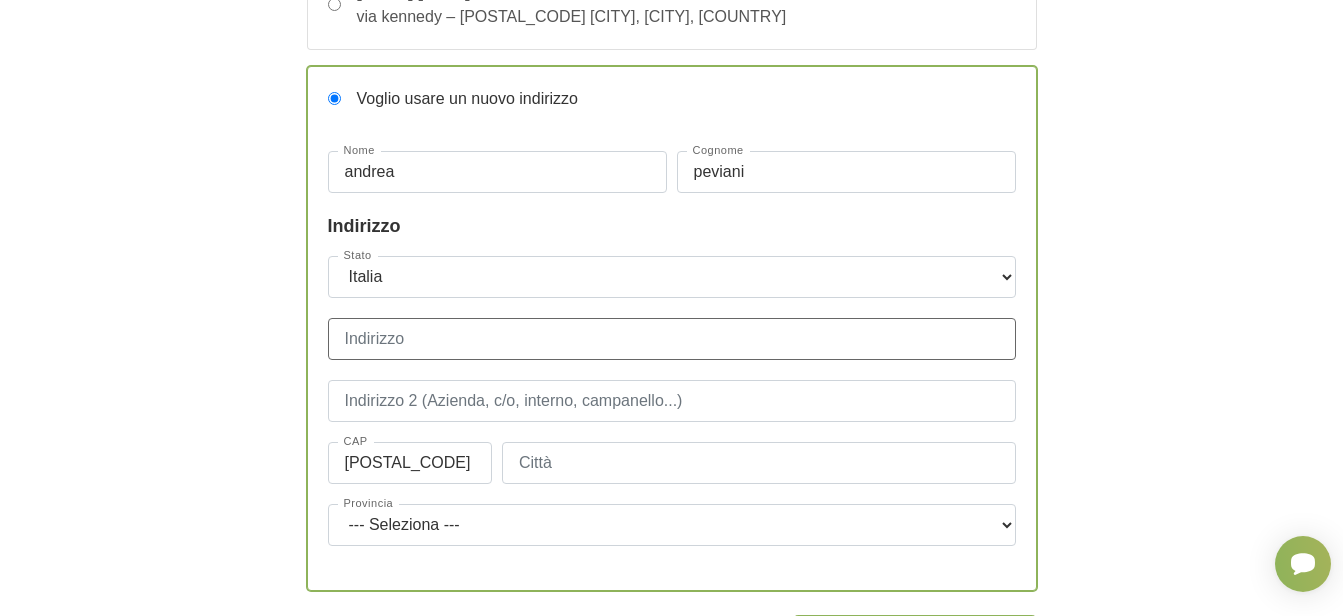 click on "Indirizzo" at bounding box center (672, 339) 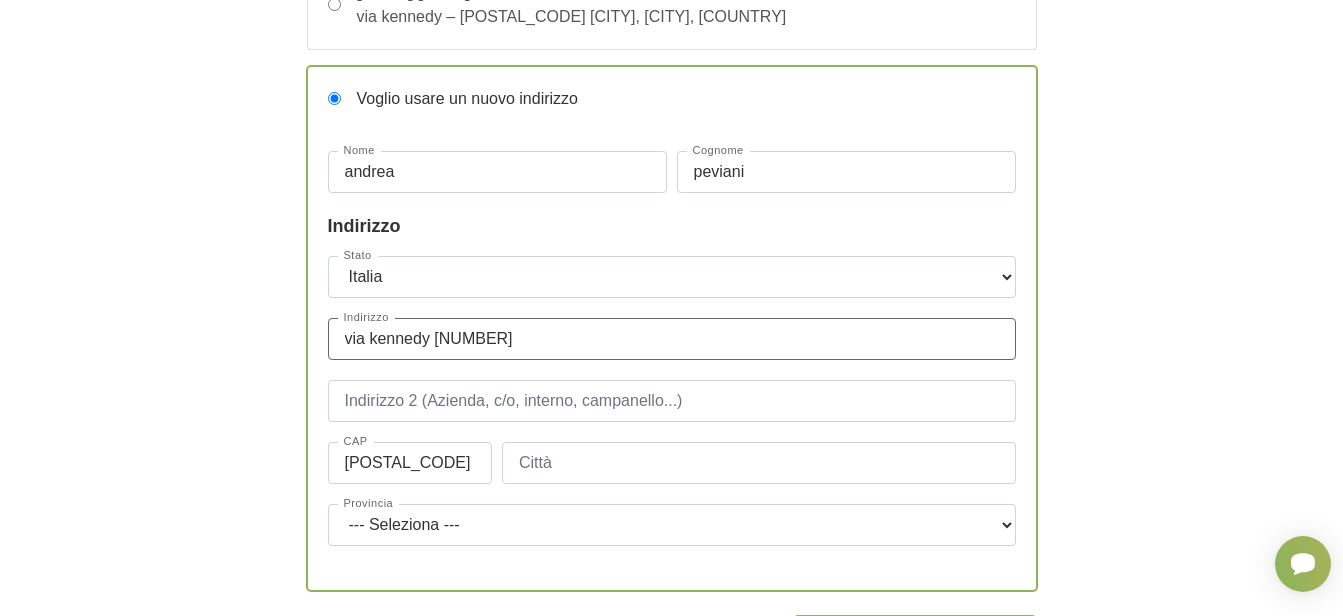 type on "via kennedy [NUMBER]" 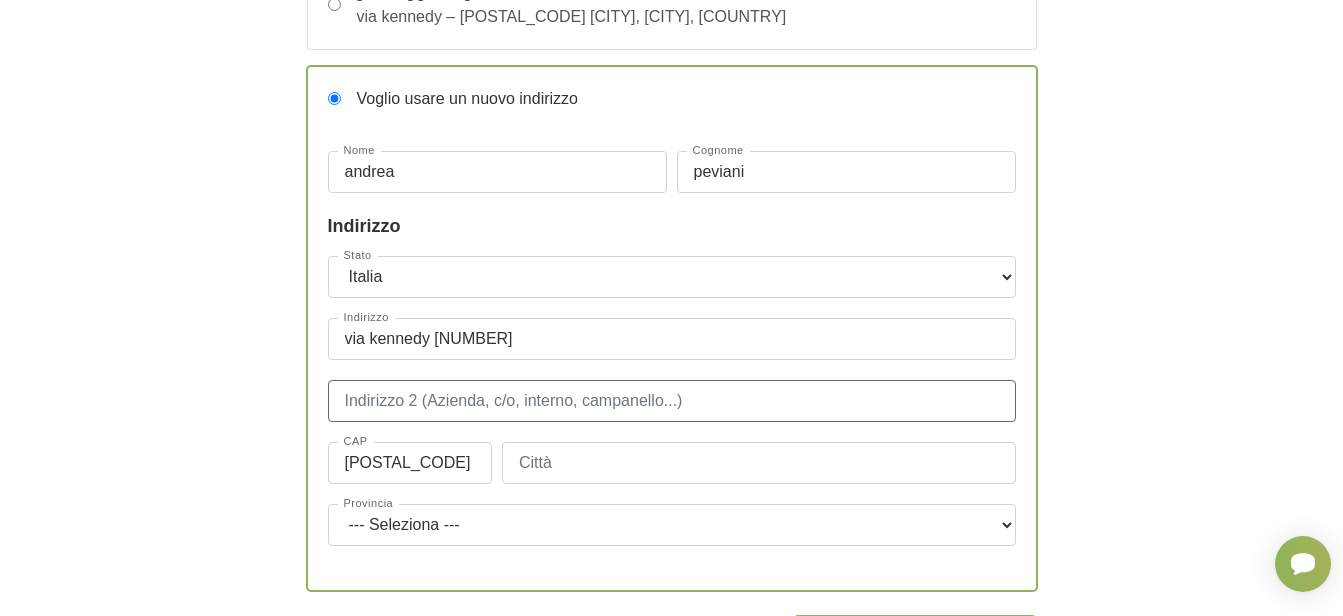 click at bounding box center (672, 401) 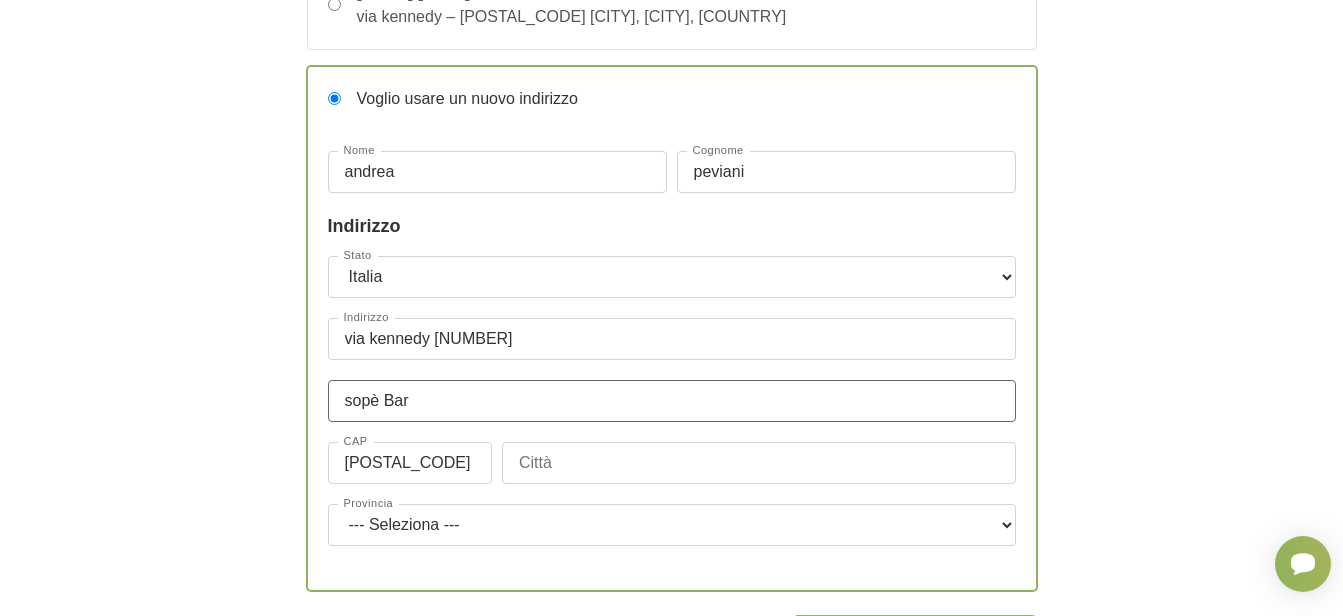 type on "sopè Bar" 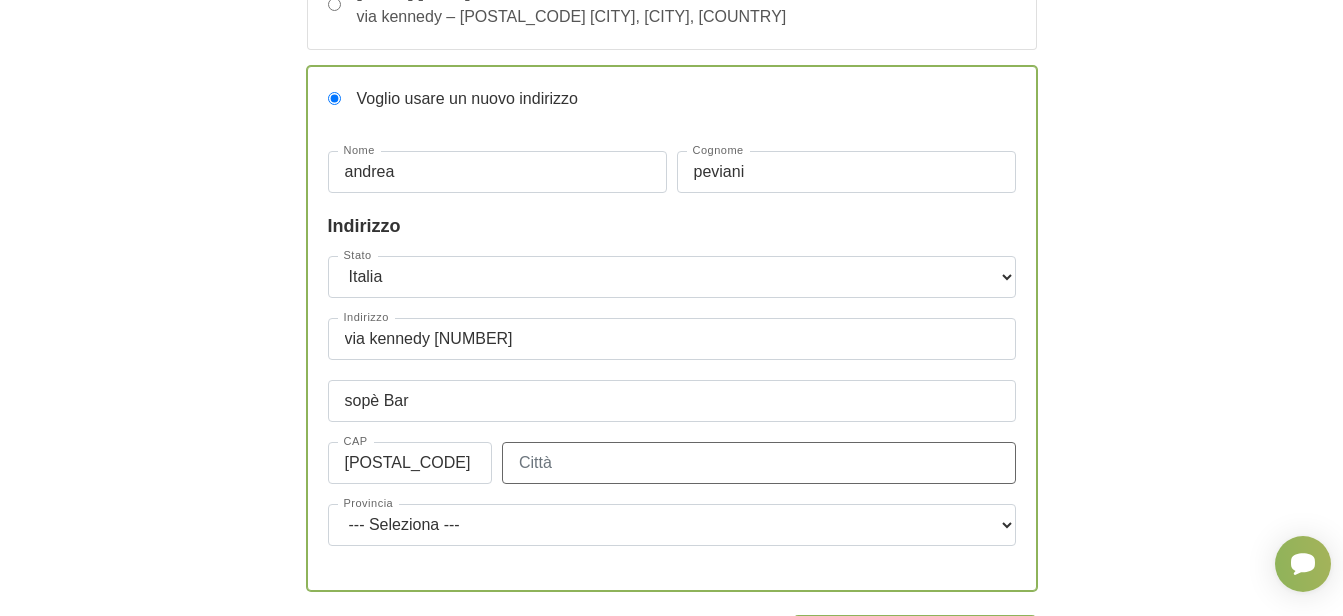 click on "Città" at bounding box center (759, 463) 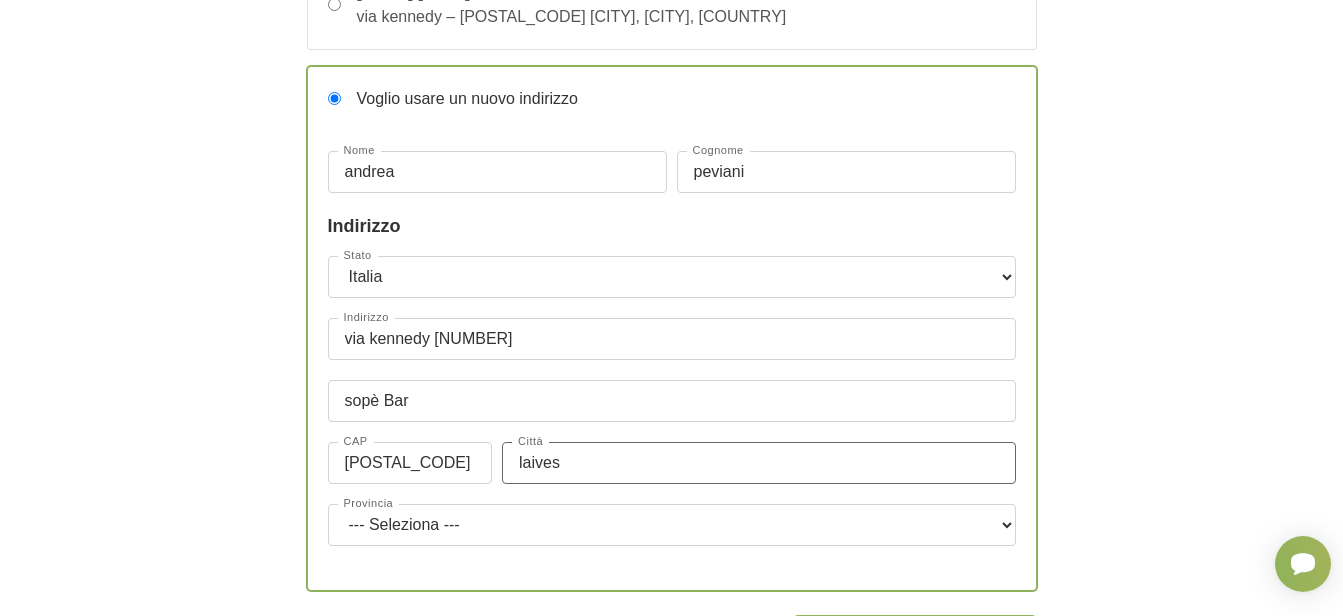 type on "laives" 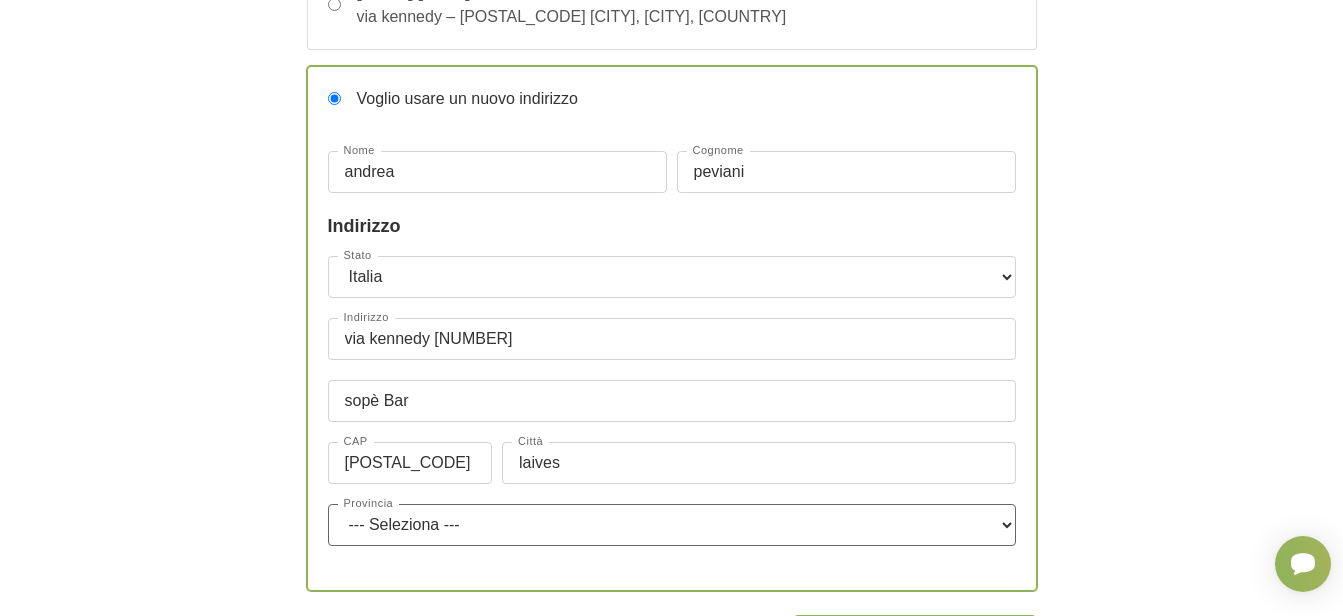 click on "--- Seleziona ---  Agrigento Alessandria Ancona Aosta Arezzo Ascoli Piceno Asti Avellino Bari Barletta-Andria-Trani Belluno Benevento Bergamo Biella Bologna Bolzano Brescia Brindisi Cagliari Caltanissetta Campobasso Caserta Catania Catanzaro Chieti Como Cosenza Cremona Crotone Cuneo Enna Fermo Ferrara Firenze Foggia Forli-Cesena Frosinone Genova Gorizia Grosseto Imperia Isernia L'Aquila La Spezia Latina Lecce Lecco Livorno Lodi Lucca Macerata Mantova Massa-Carrara Matera Messina Milano Modena Monza Brianza Napoli Novara Nuoro Oristano Padova Palermo Parma Pavia Perugia Pesaro e Urbino Pescara Piacenza Pisa Pistoia Pordenone Potenza Prato Ragusa Ravenna Reggio Calabria Reggio Emilia Rieti Rimini Roma Rovigo Salerno Sassari Savona Siena Siracusa Sondrio Taranto Teramo Terni Torino Trapani Trento Treviso Trieste Udine Varese Venezia Verbano-Cusio-Ossola Vercelli Verona Vibo Valentia Vicenza Viterbo" at bounding box center (672, 525) 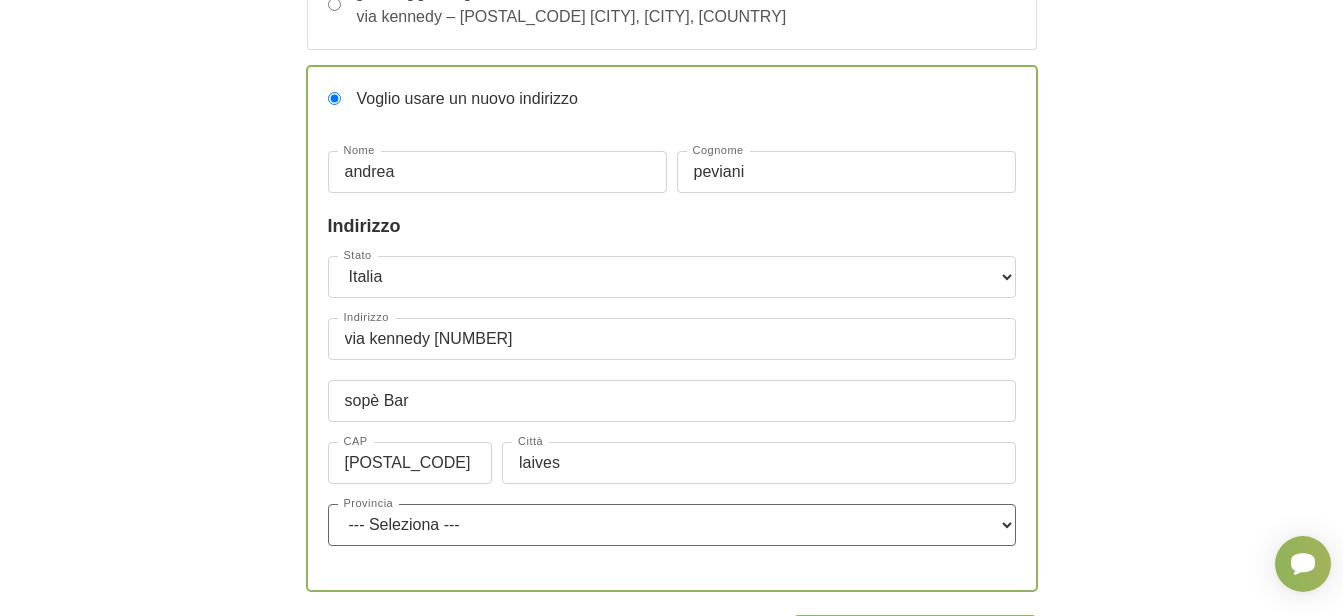 select on "[NUMBER]" 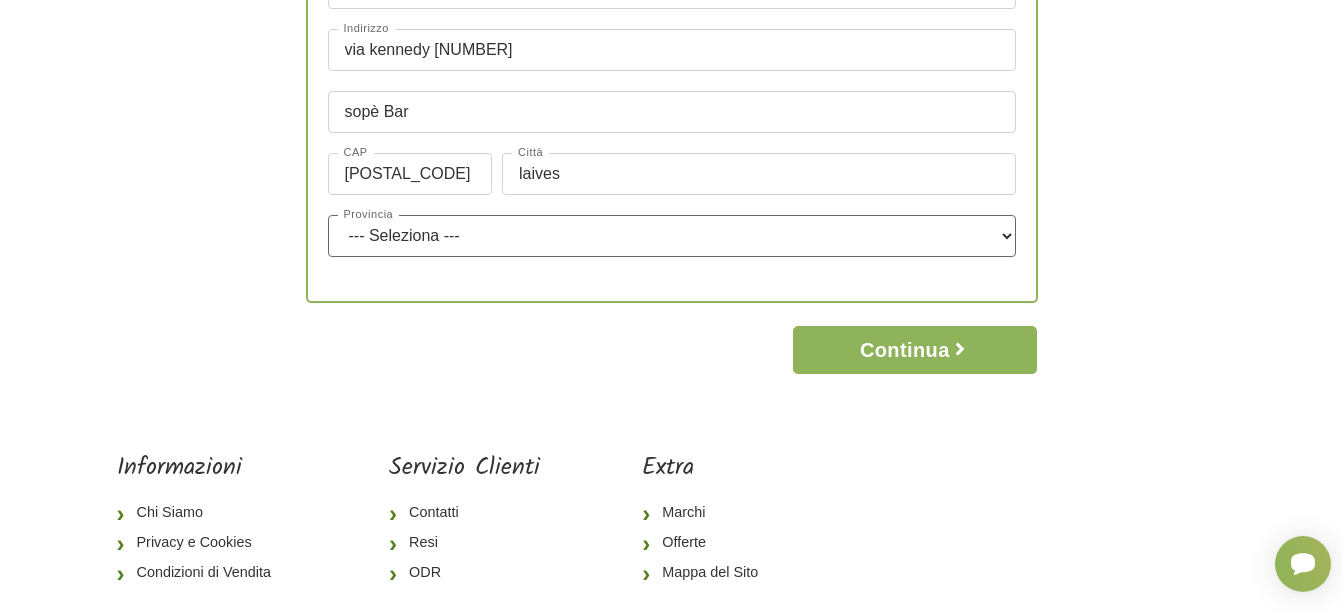 scroll, scrollTop: 600, scrollLeft: 0, axis: vertical 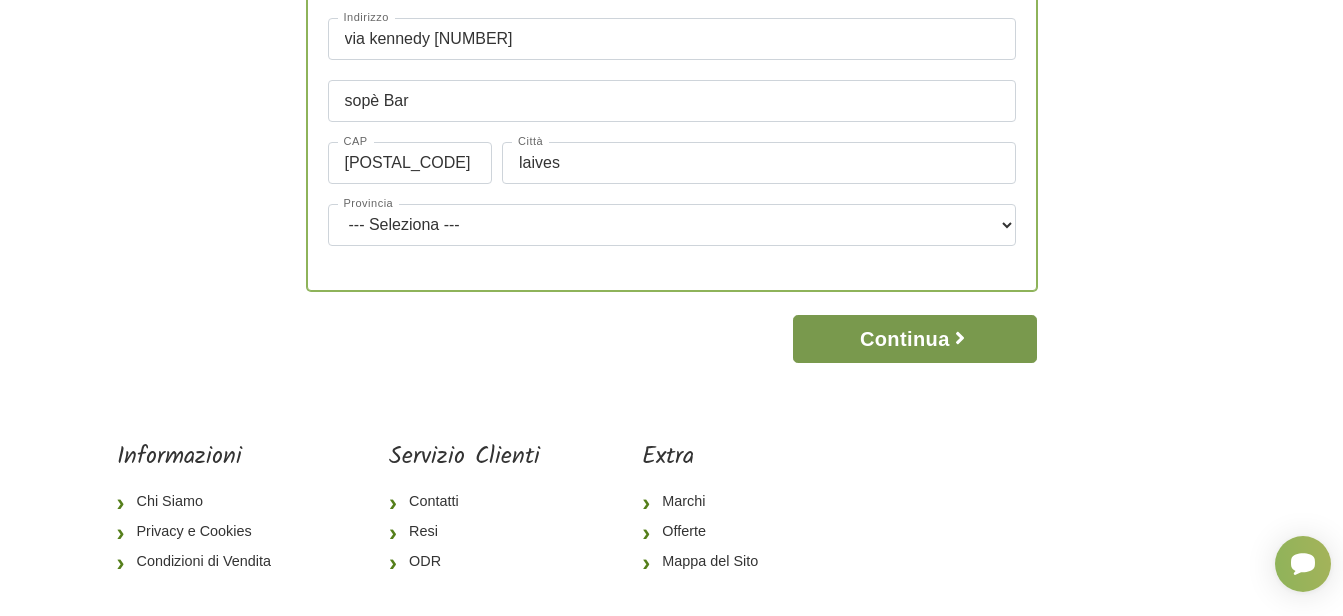 click on "Continua" at bounding box center (914, 339) 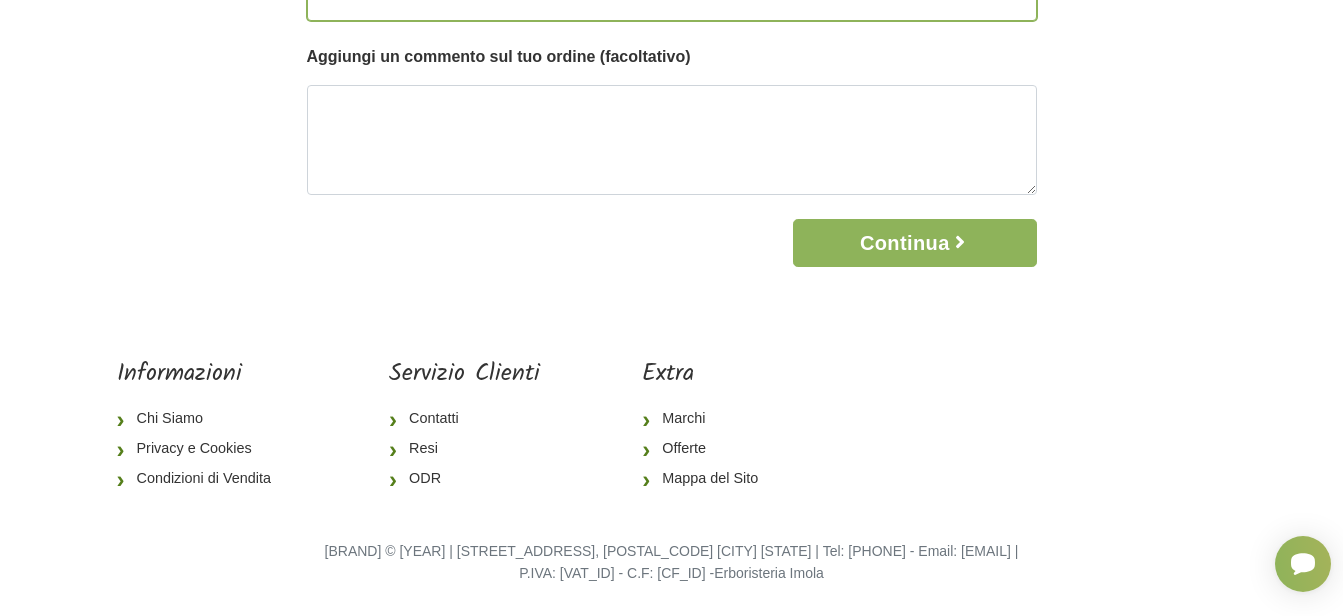 scroll, scrollTop: 0, scrollLeft: 0, axis: both 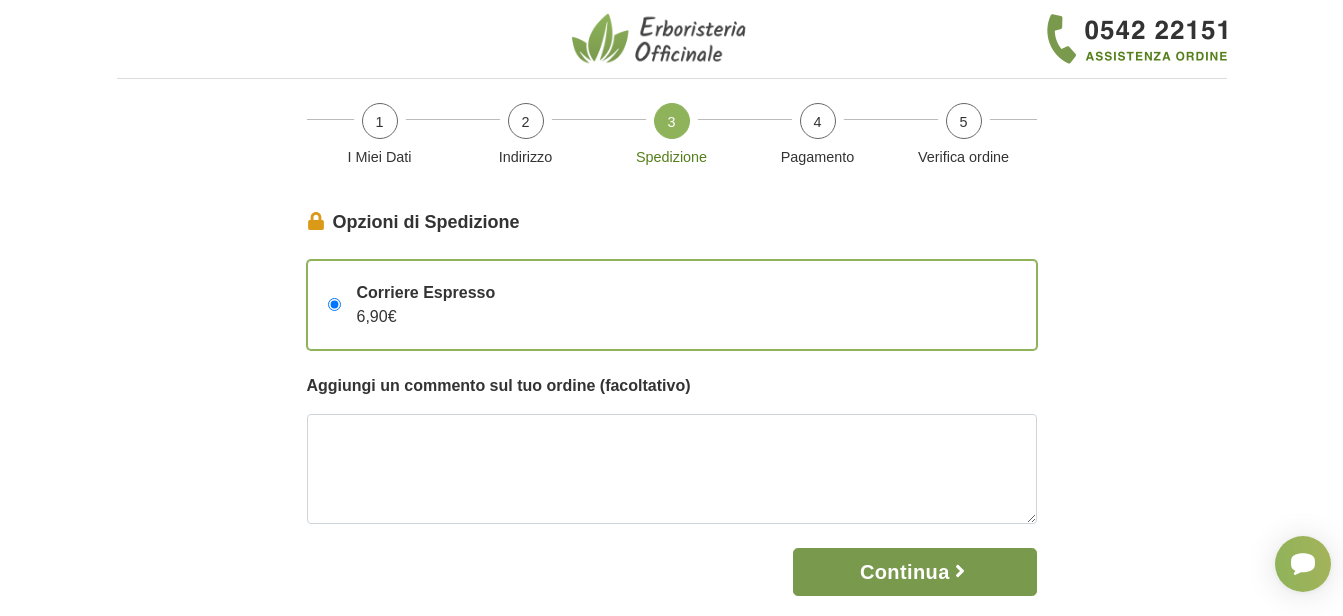 click on "Continua" at bounding box center [914, 572] 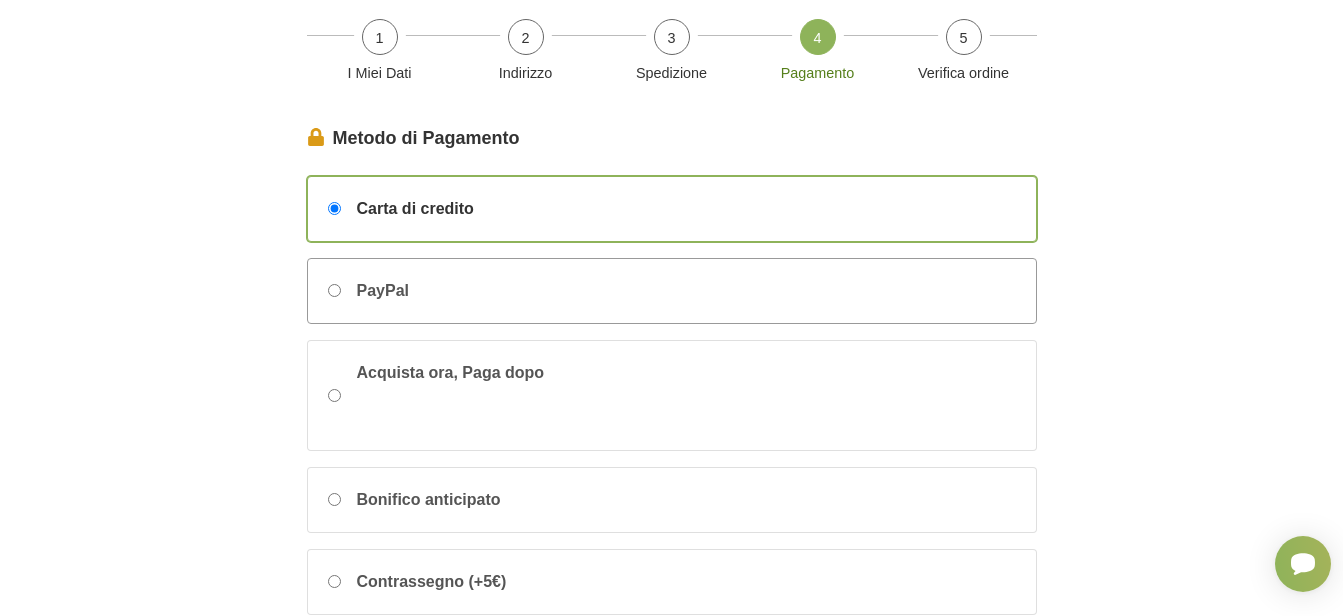 scroll, scrollTop: 200, scrollLeft: 0, axis: vertical 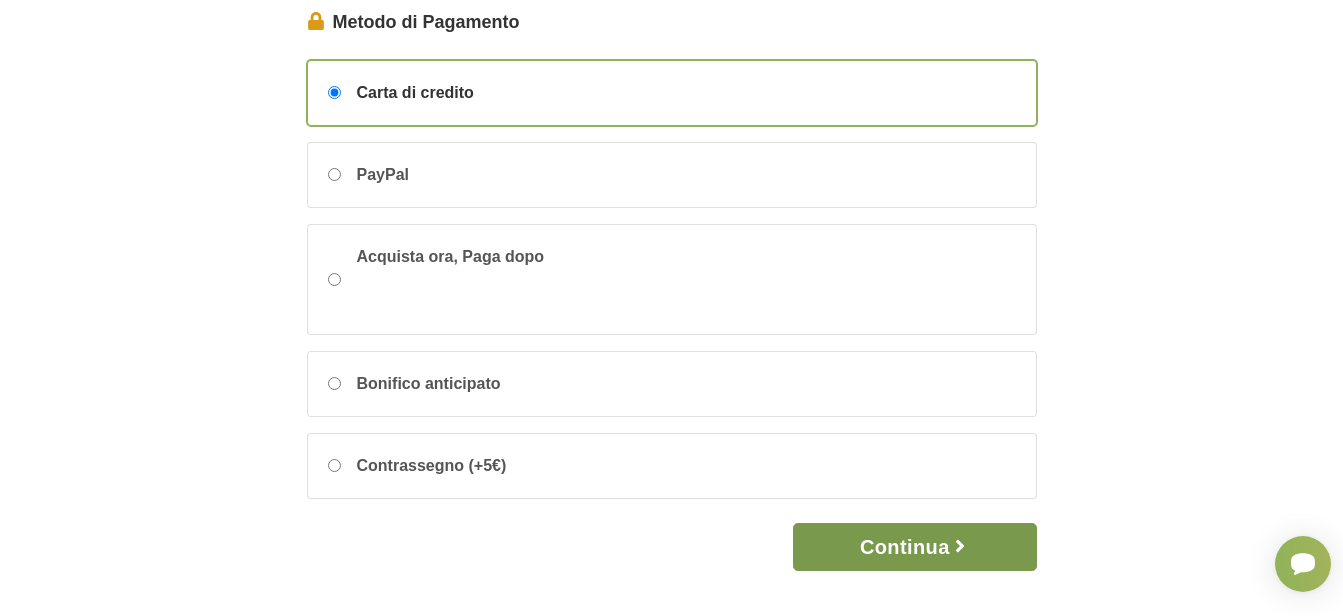 click on "Continua" at bounding box center [914, 547] 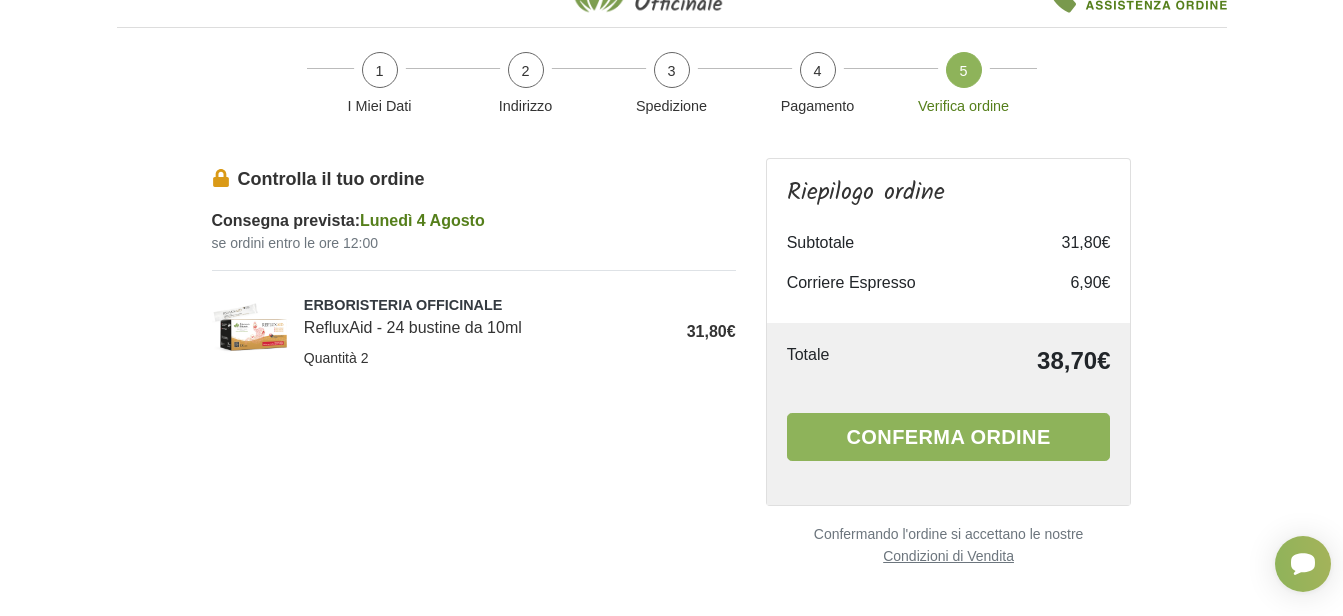 scroll, scrollTop: 100, scrollLeft: 0, axis: vertical 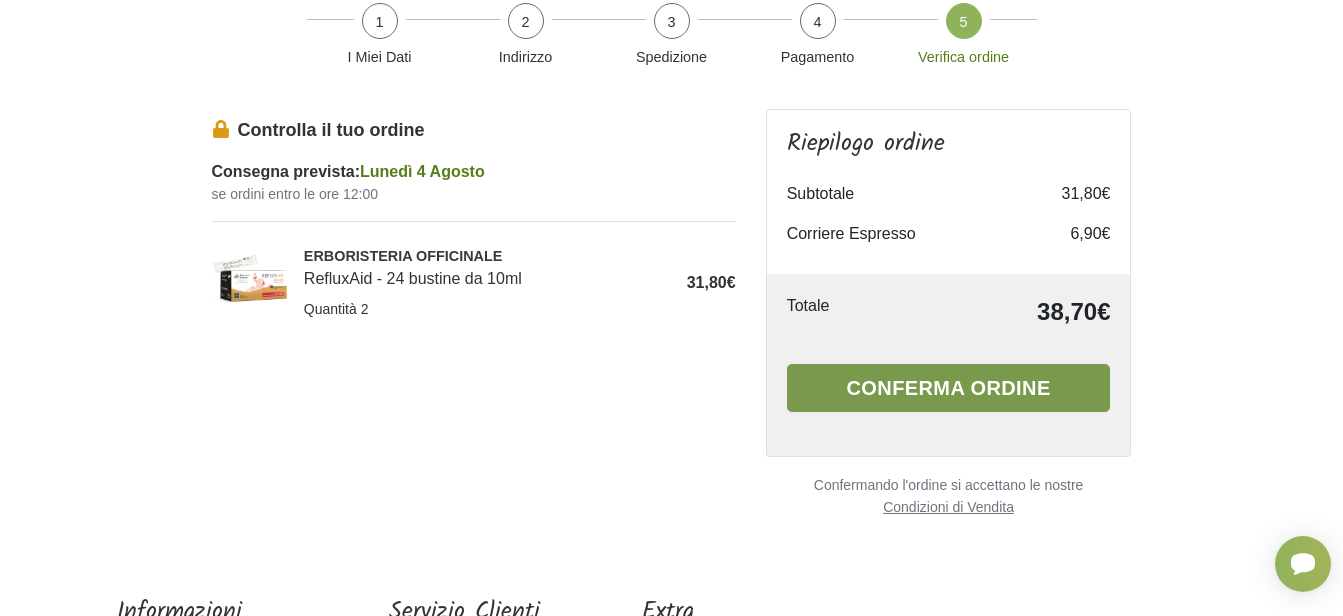 click on "Conferma ordine" at bounding box center (949, 388) 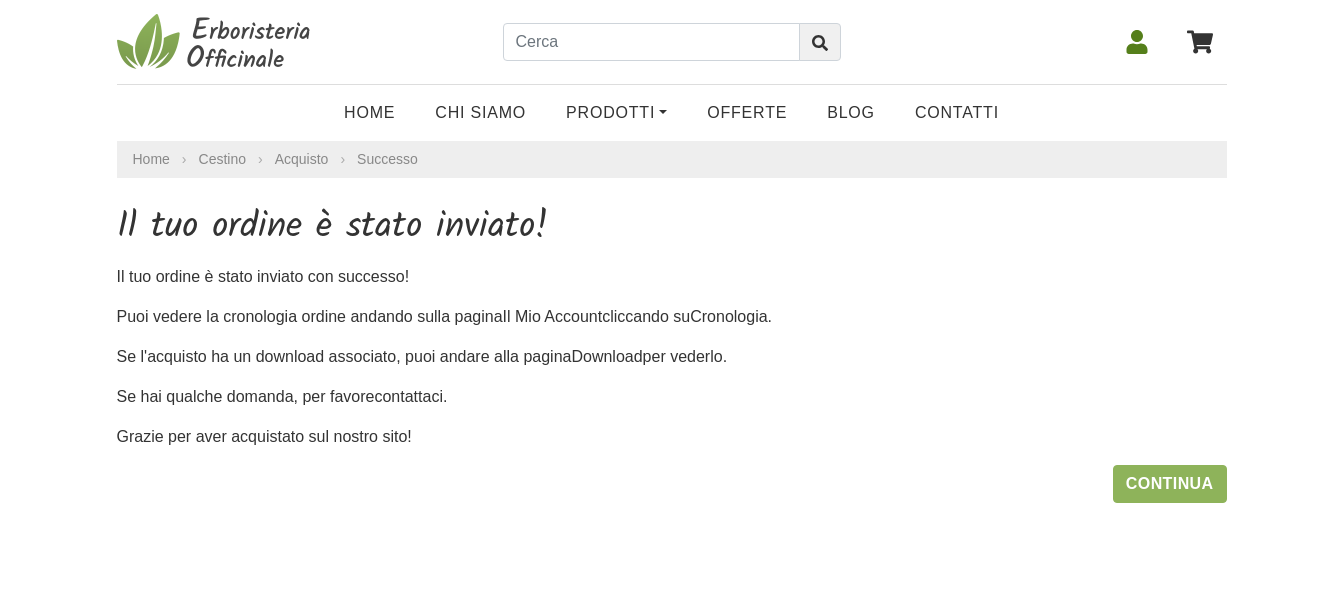 scroll, scrollTop: 0, scrollLeft: 0, axis: both 